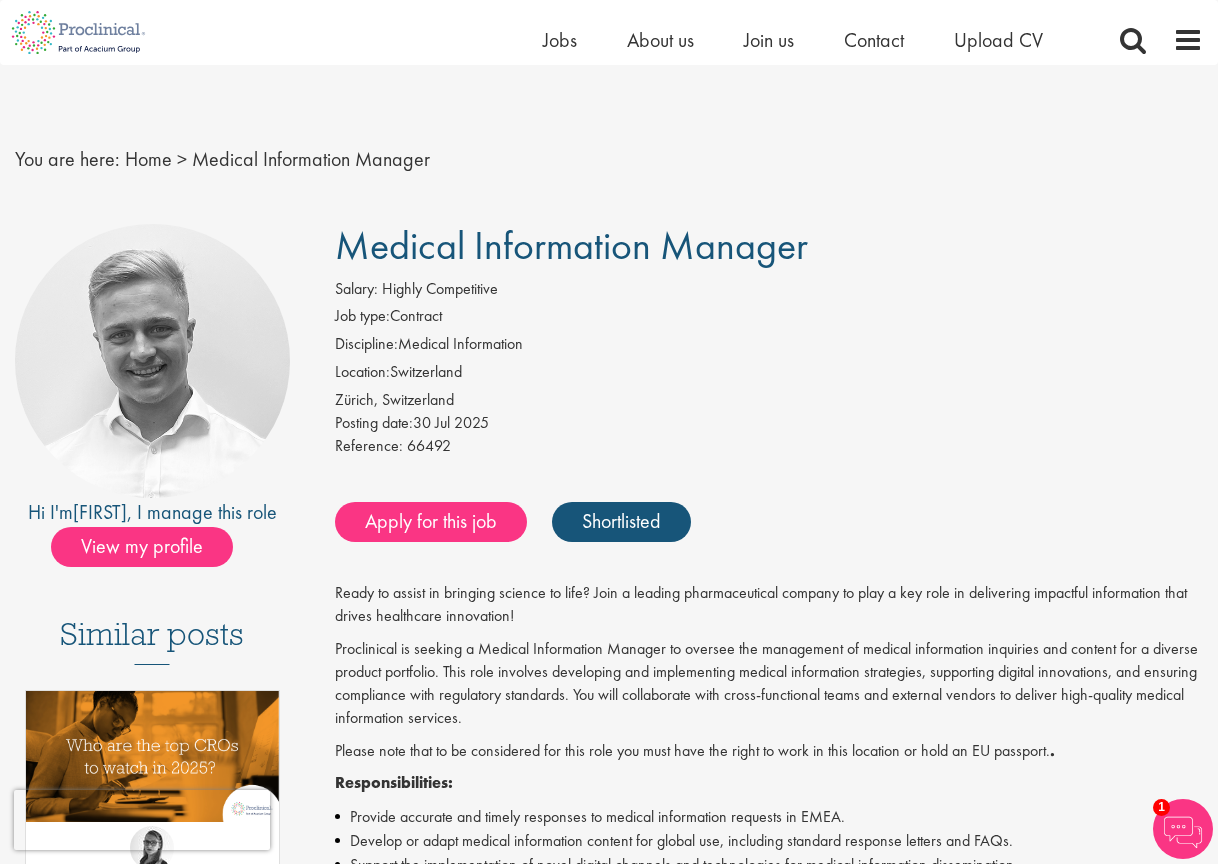 scroll, scrollTop: 108, scrollLeft: 0, axis: vertical 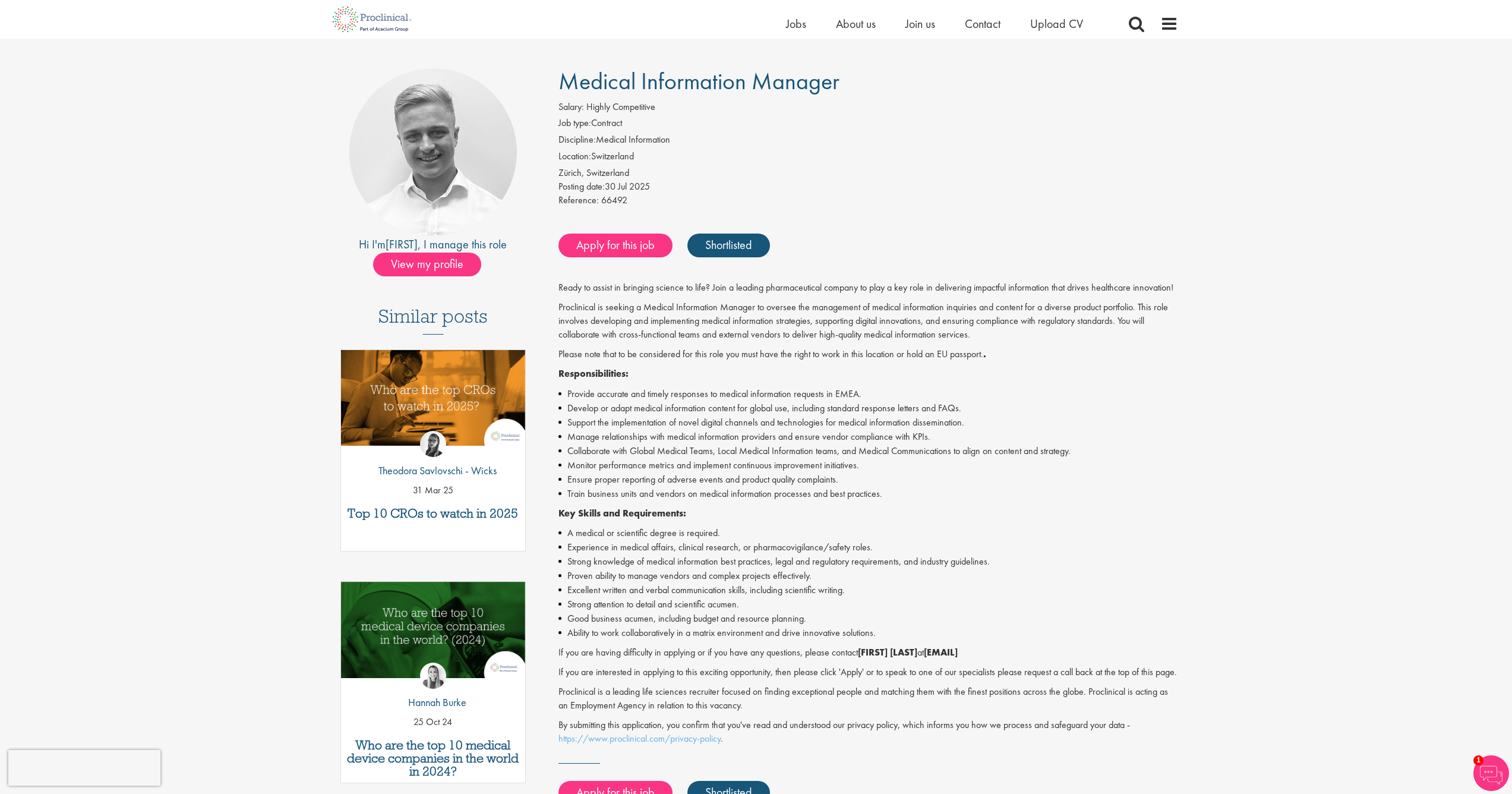 click on "Home
Jobs
About us
Join us
Contact
Upload CV" at bounding box center (752, 19) 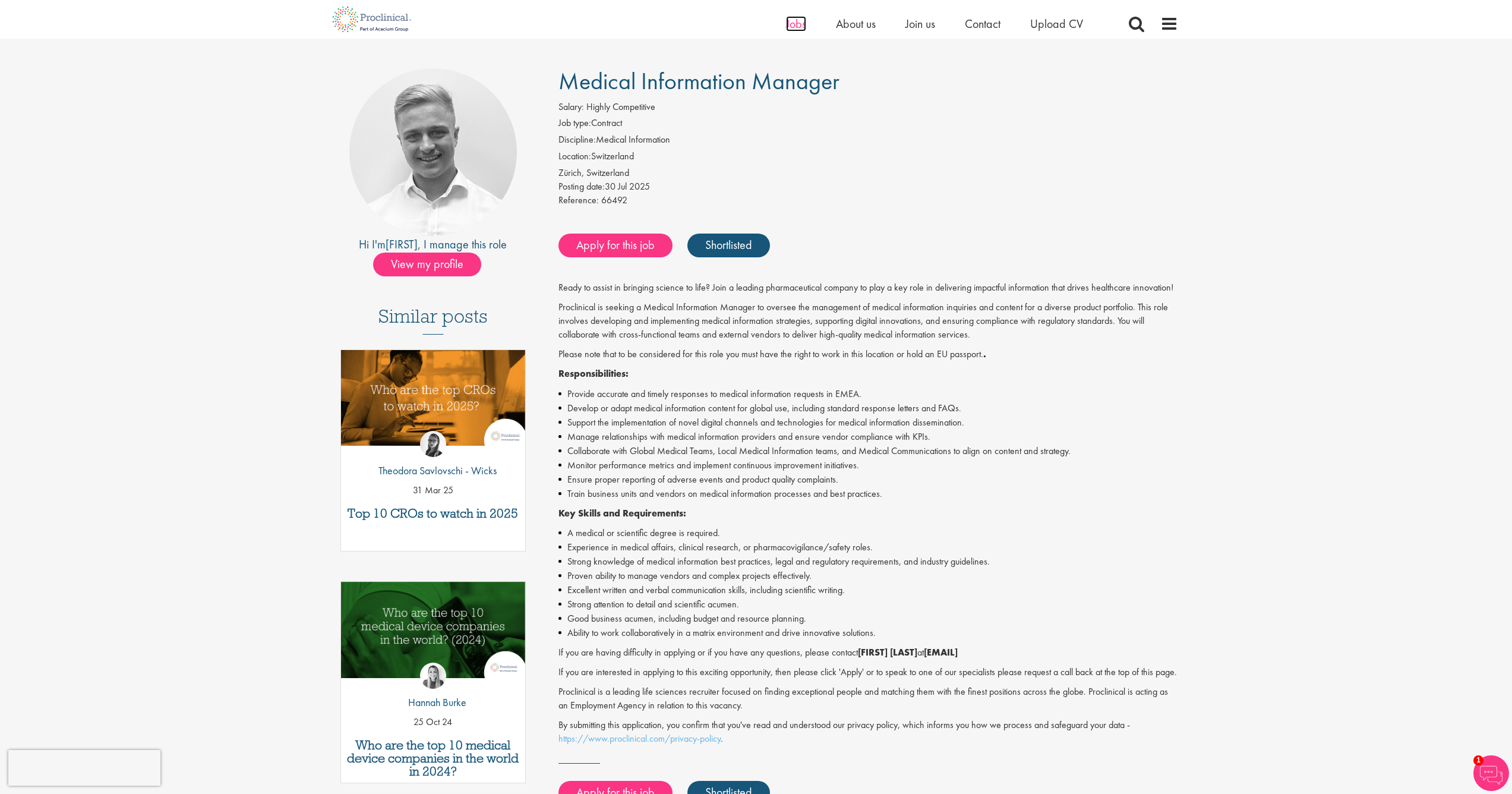 click on "Jobs" at bounding box center (796, 24) 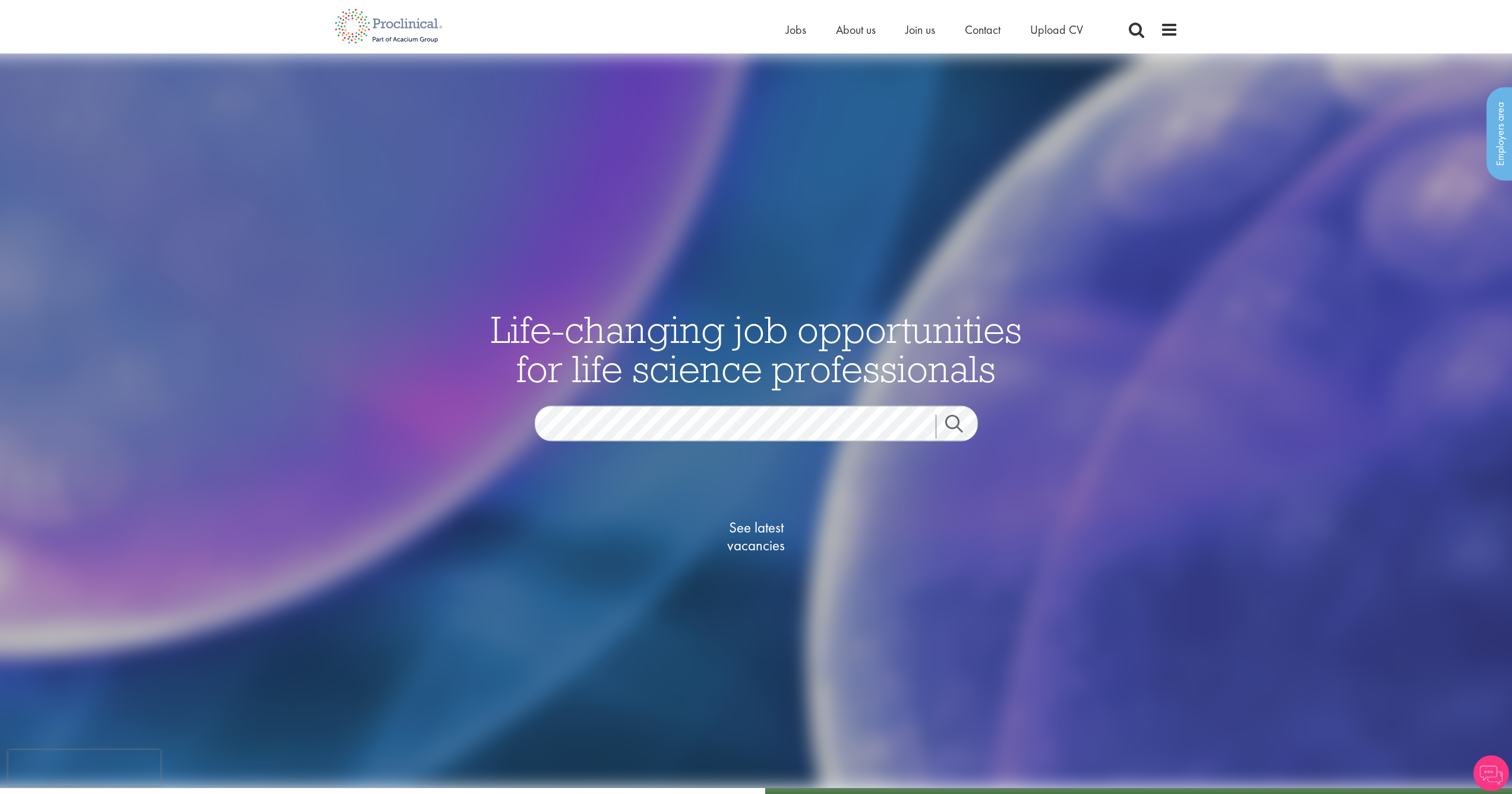 scroll, scrollTop: 0, scrollLeft: 0, axis: both 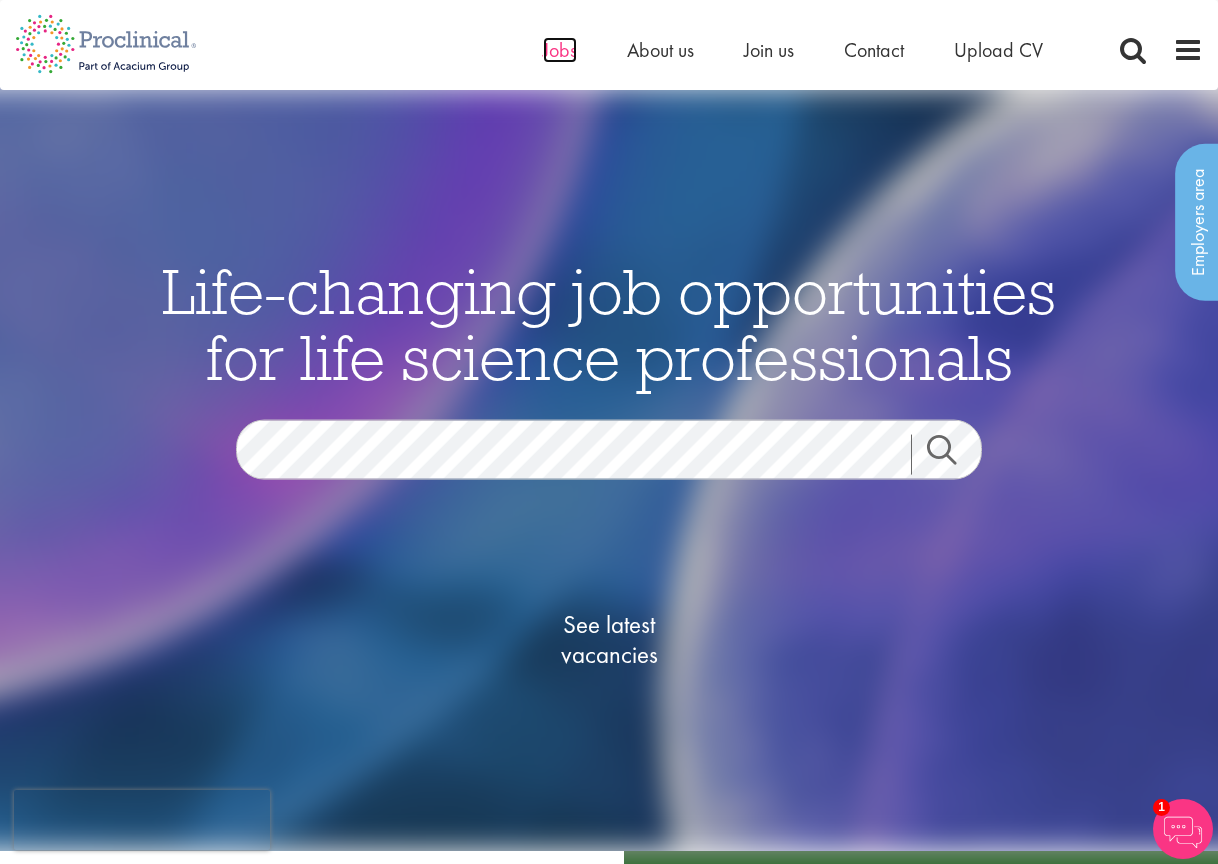 click on "Jobs" at bounding box center (560, 50) 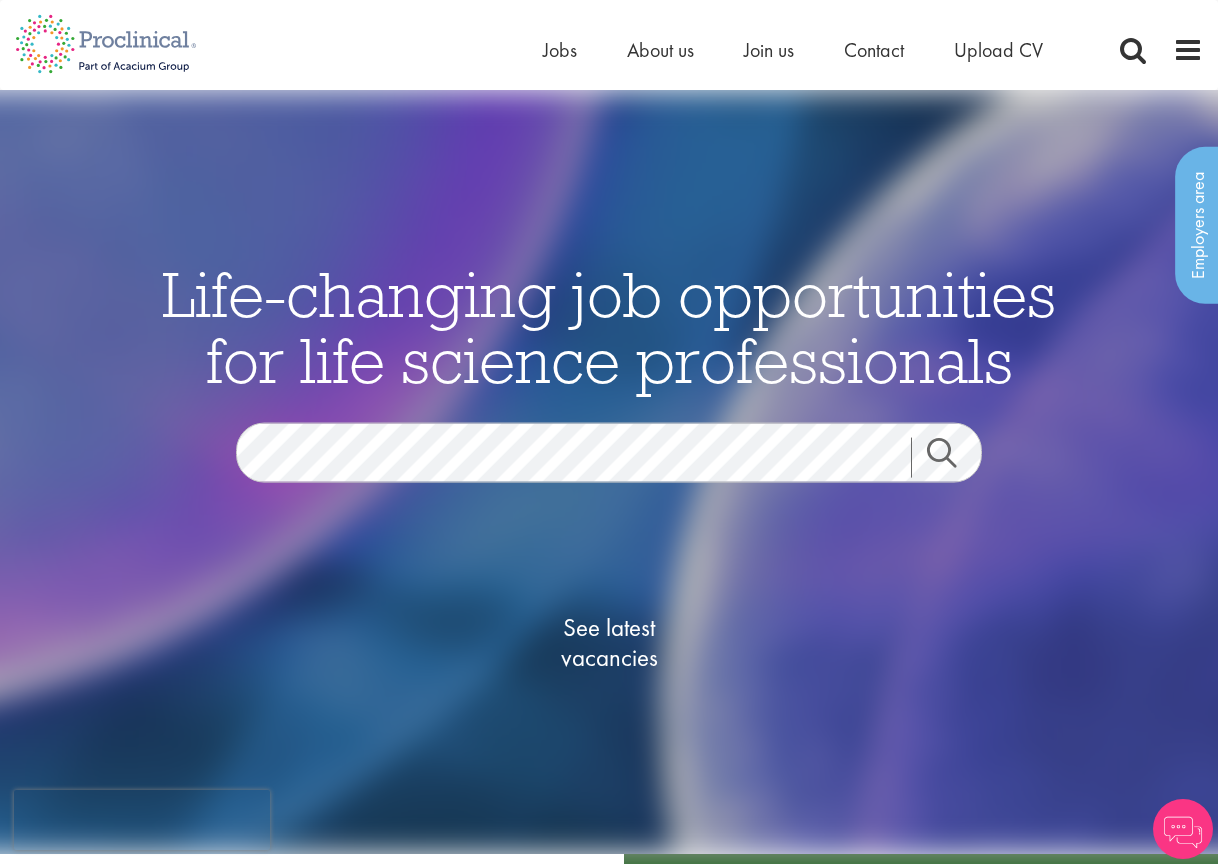 scroll, scrollTop: 0, scrollLeft: 0, axis: both 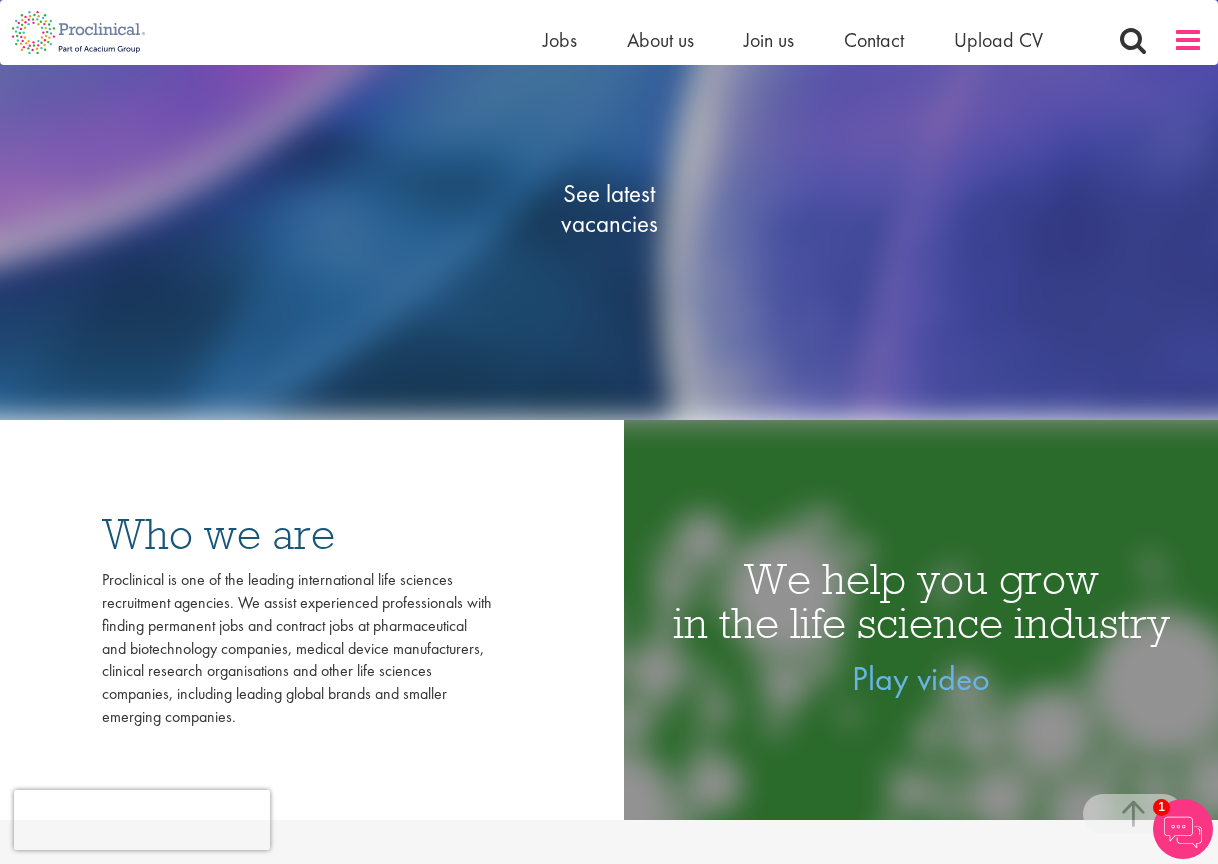 click at bounding box center [1188, 40] 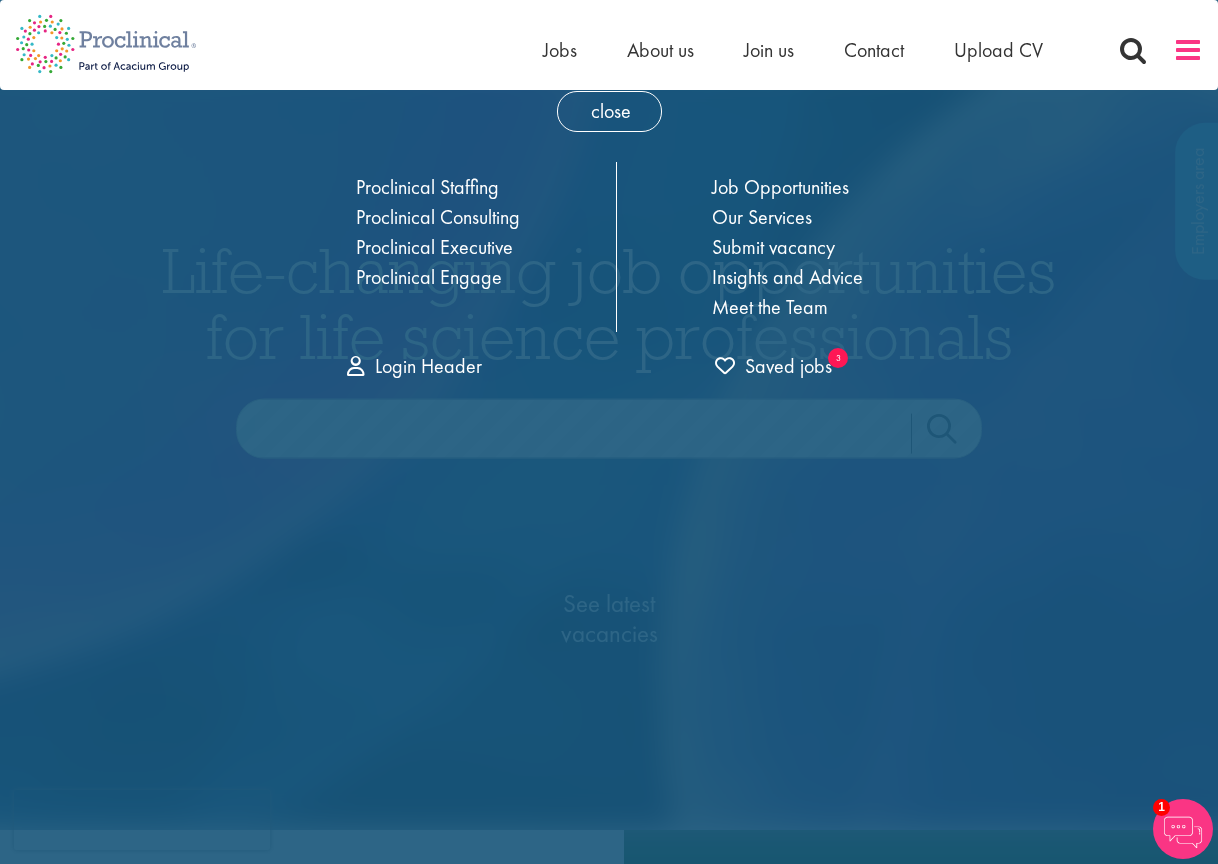 scroll, scrollTop: 0, scrollLeft: 0, axis: both 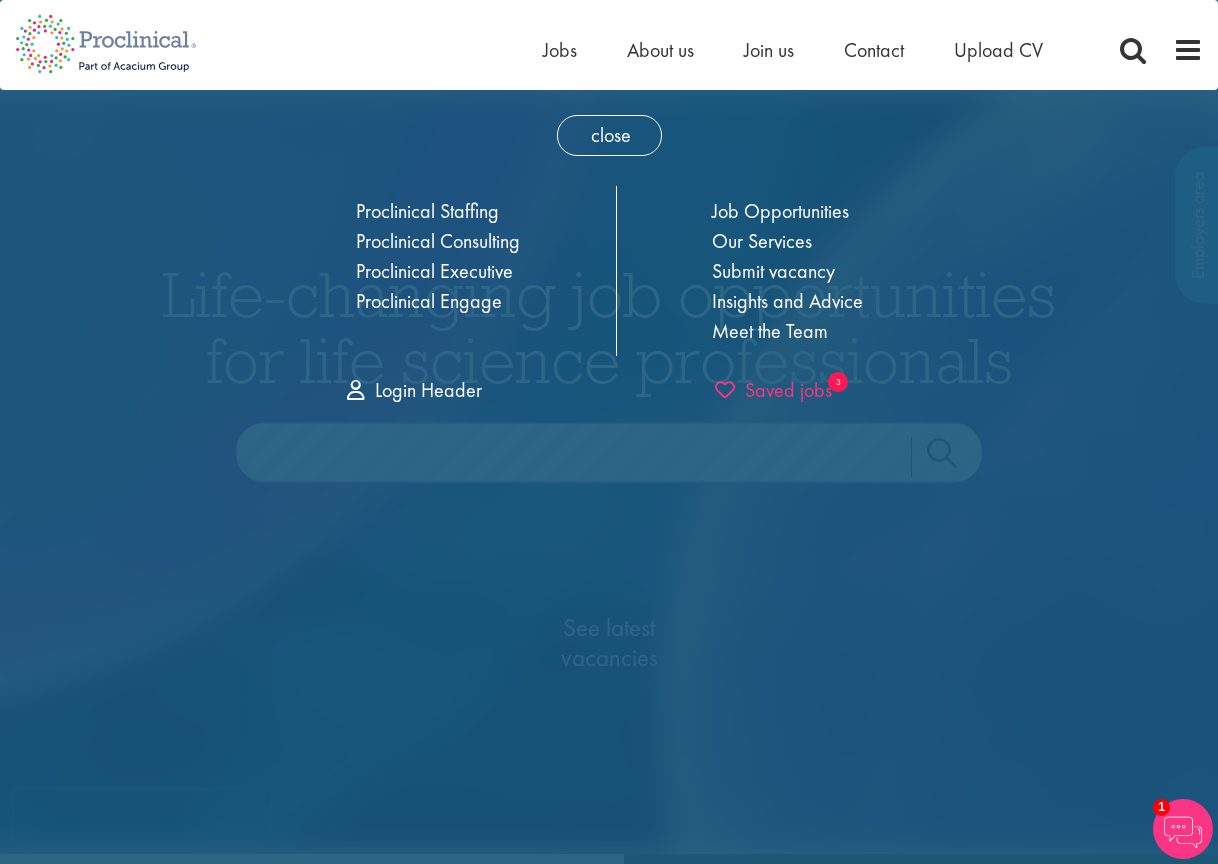 click on "Saved jobs" at bounding box center [773, 390] 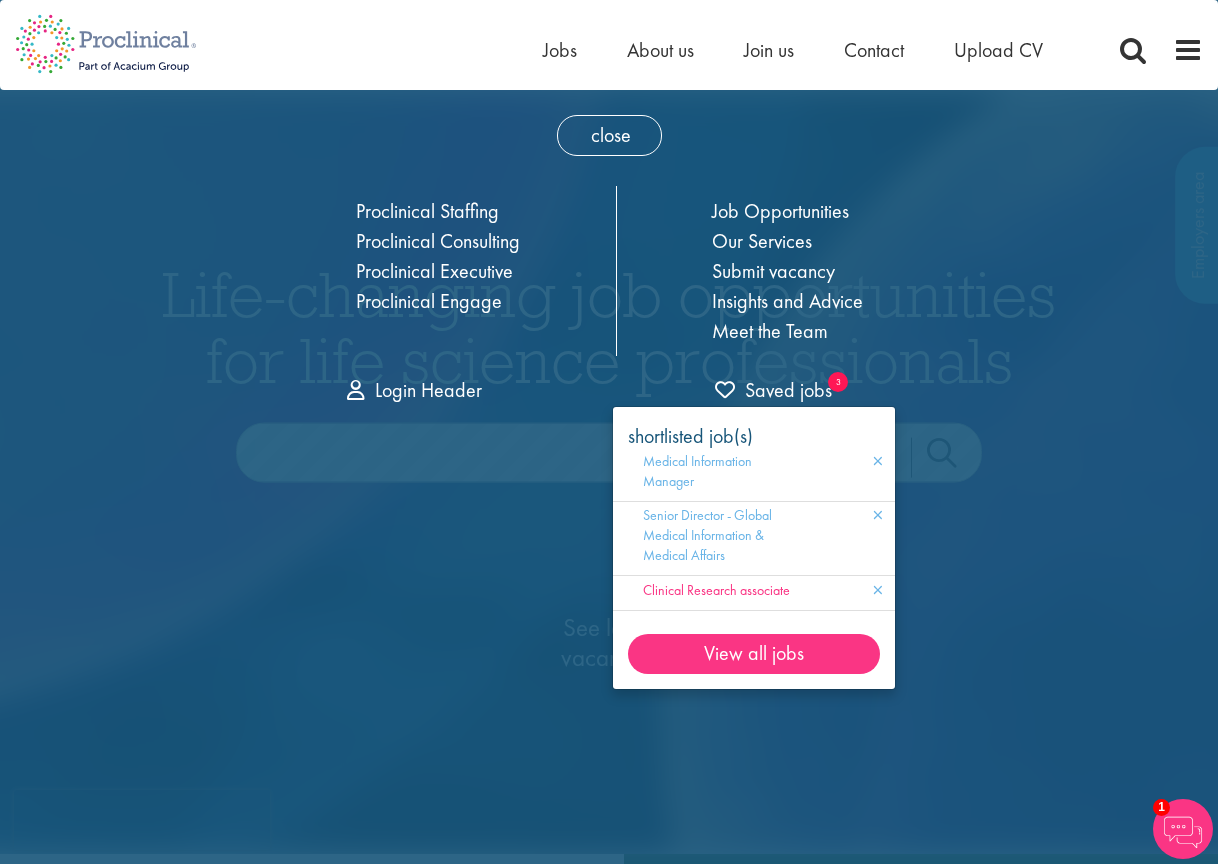 click on "Clinical Research associate" at bounding box center (716, 590) 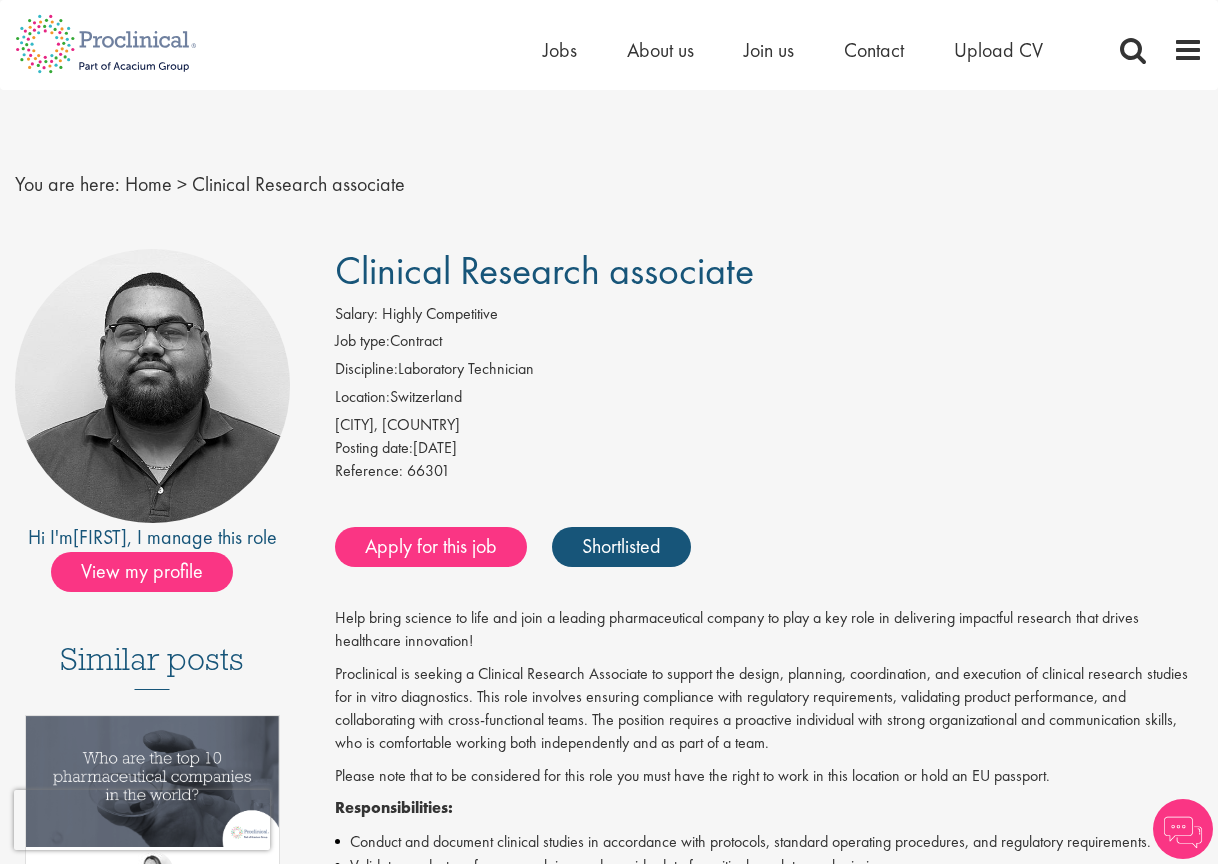 scroll, scrollTop: 0, scrollLeft: 0, axis: both 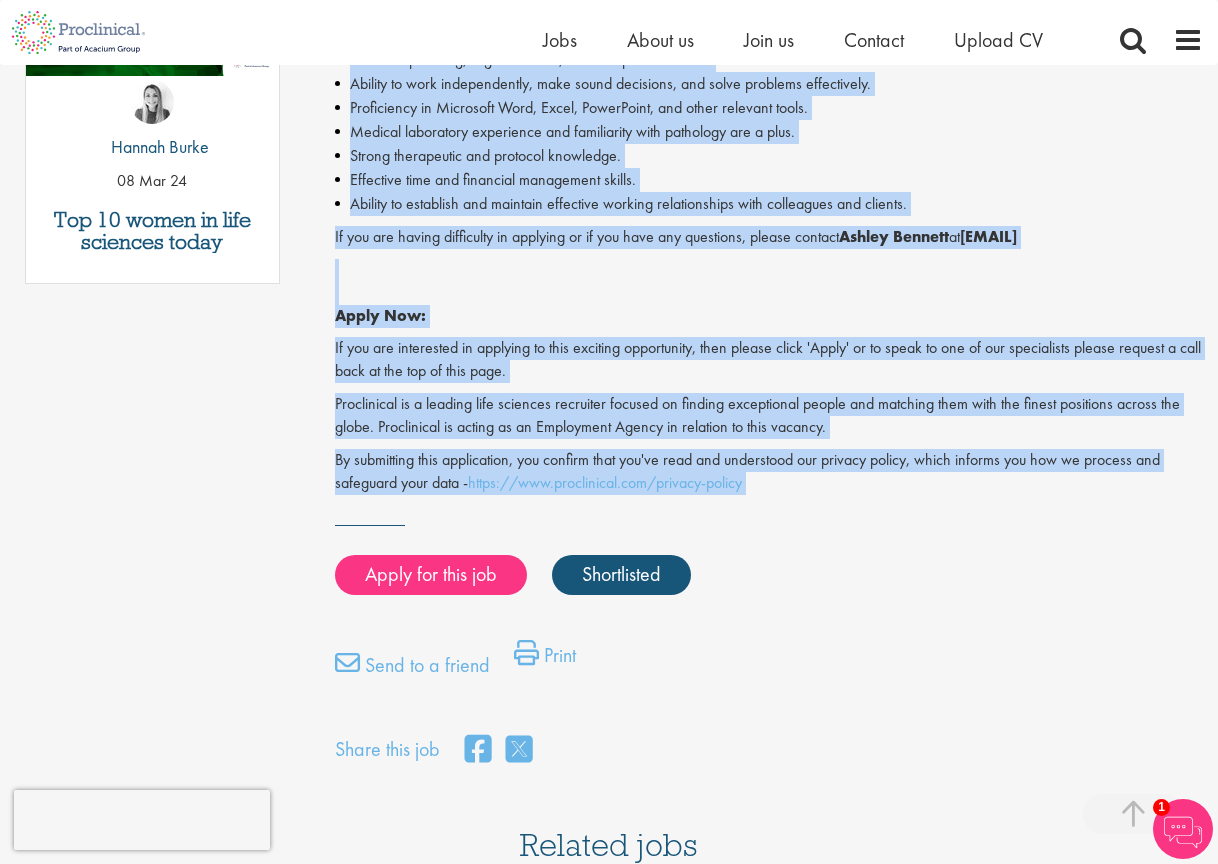 drag, startPoint x: 335, startPoint y: 247, endPoint x: 759, endPoint y: 523, distance: 505.917 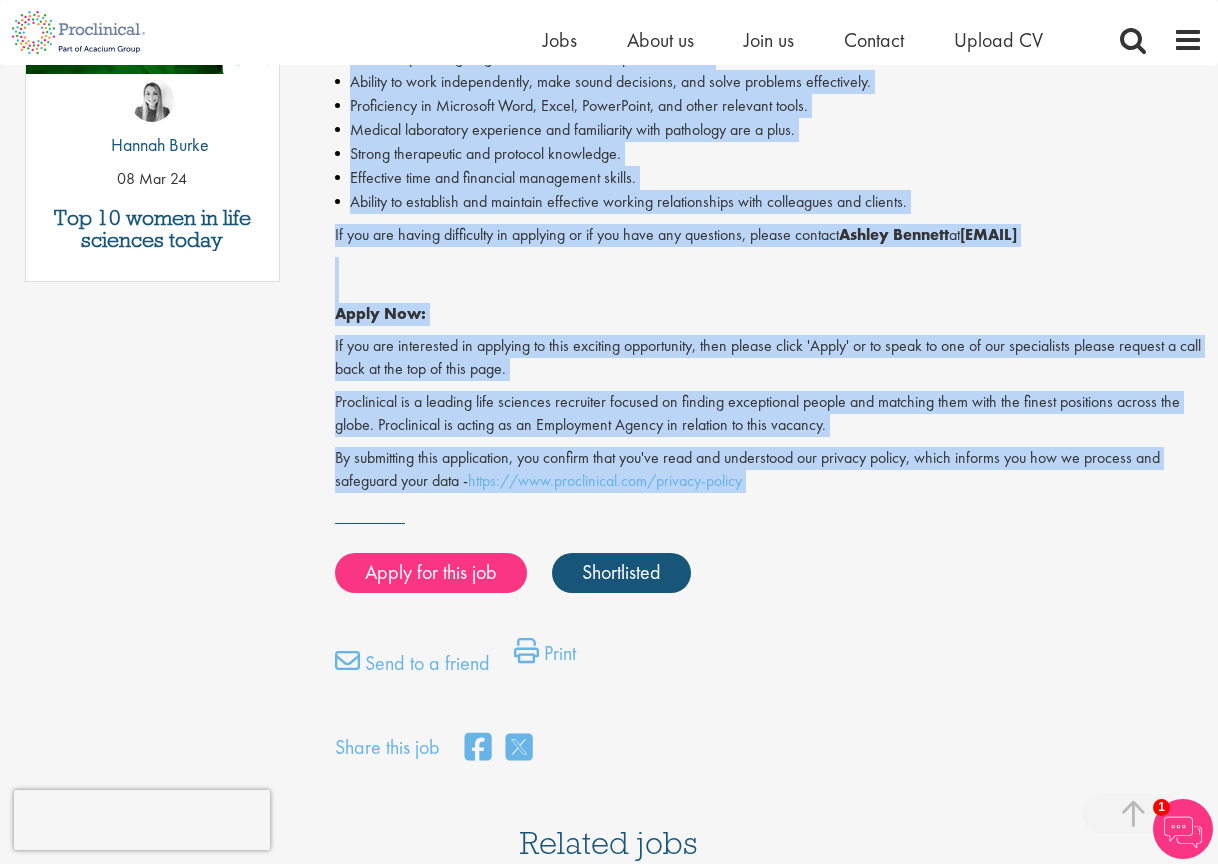 copy on "Help bring science to life and join a leading pharmaceutical company to play a key role in delivering impactful research that drives healthcare innovation!     Proclinical is seeking a Clinical Research Associate to support the design, planning, coordination, and execution of clinical research studies for in vitro diagnostics. This role involves ensuring compliance with regulatory requirements, validating product performance, and collaborating with cross-functional teams. The position requires a proactive individual with strong organizational and communication skills, who is comfortable working both independently and as part of a team.    Please note that to be considered for this role you must have the right to work in this location or hold an EU passport.     Responsibilities: Conduct and document clinical studies in accordance with protocols, standard operating procedures, and regulatory requirements.  Validate product performance claims and provide data for critical regulatory submissions.  Define the ..." 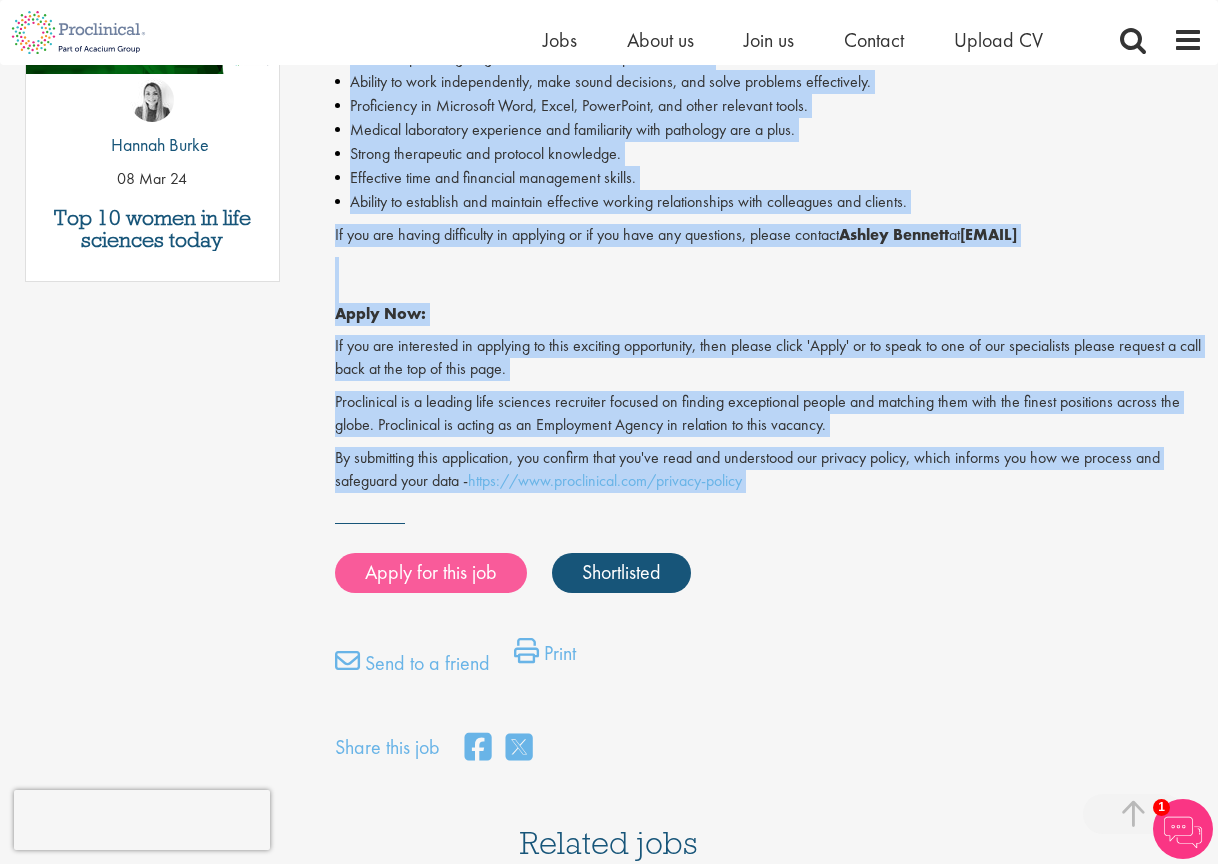 click on "Apply for this job" at bounding box center [431, 573] 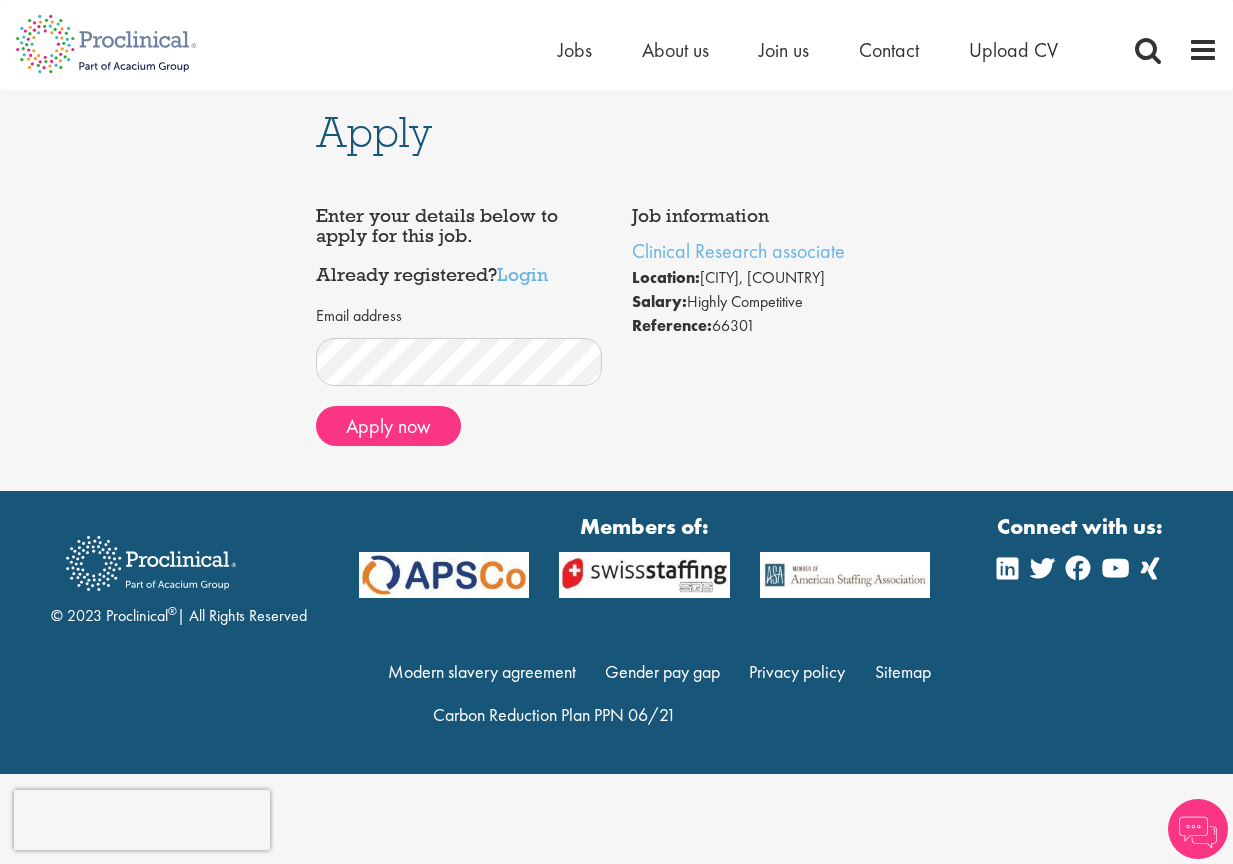 scroll, scrollTop: 0, scrollLeft: 0, axis: both 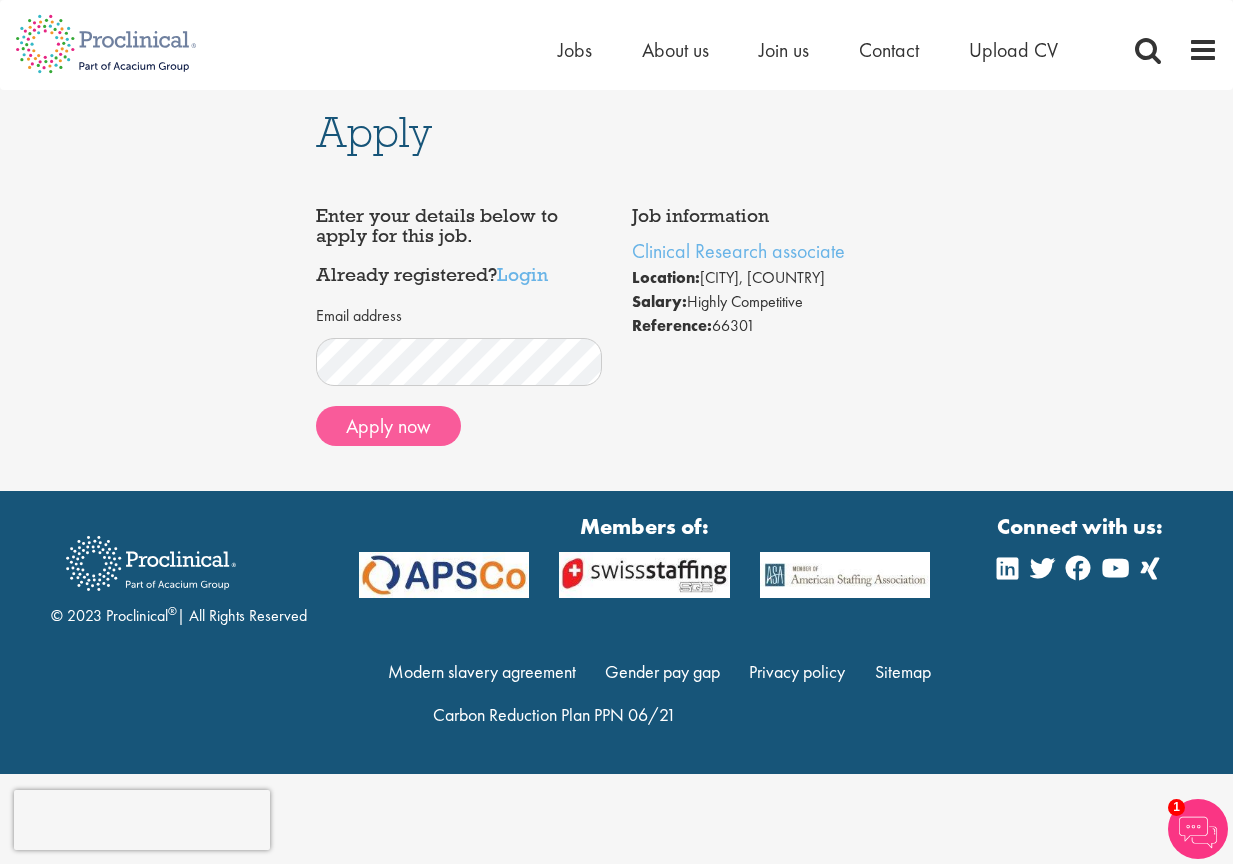 click on "Apply now" at bounding box center [388, 426] 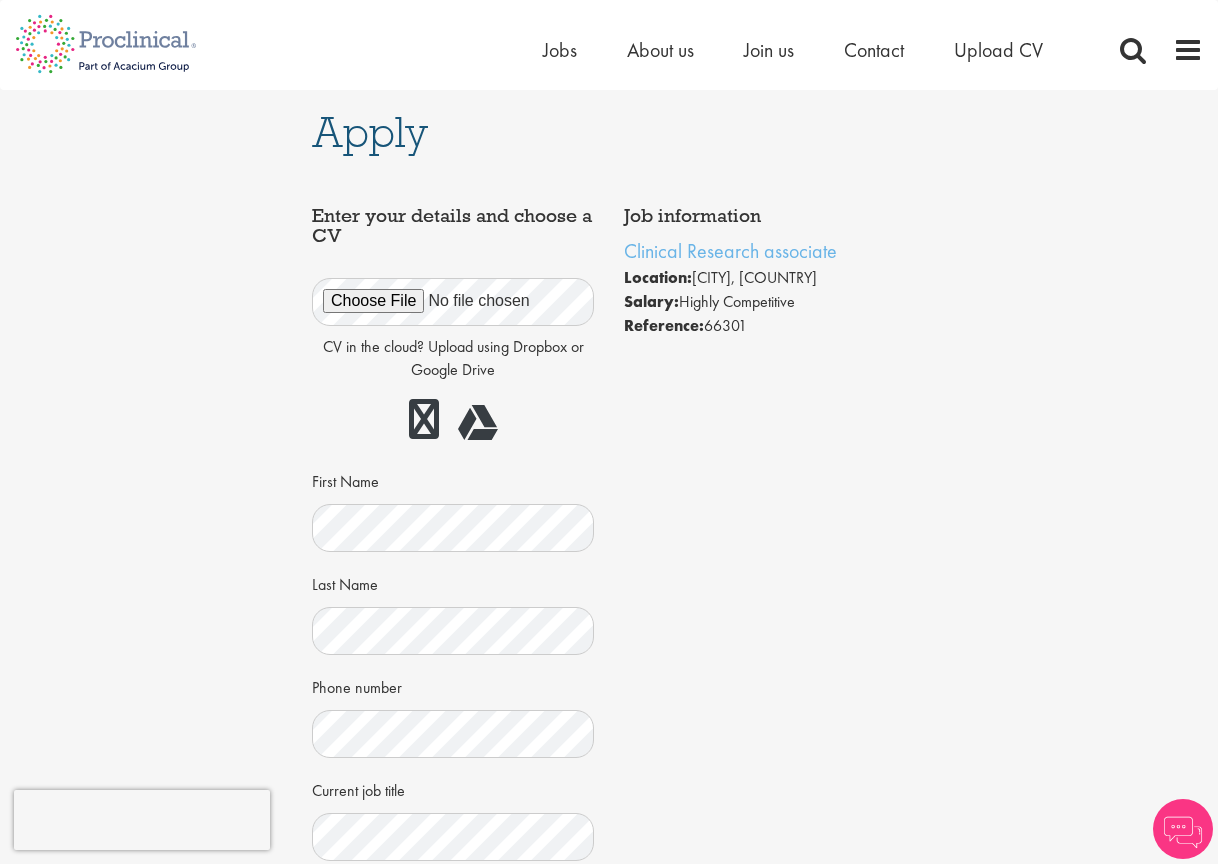 scroll, scrollTop: 0, scrollLeft: 0, axis: both 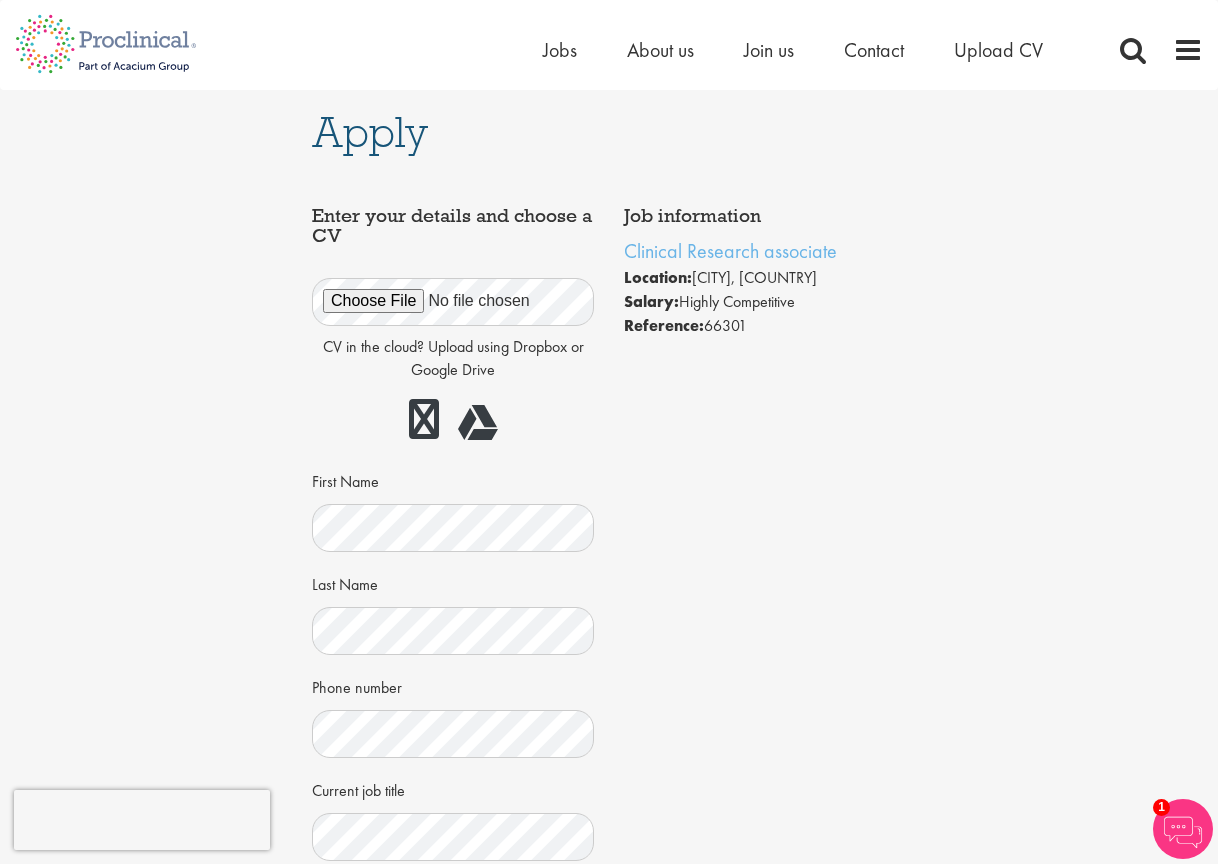 click on "Job information
Clinical Research associate
Location:
[CITY], [COUNTRY]
Salary:
Highly Competitive
Reference:
66301" at bounding box center [609, 617] 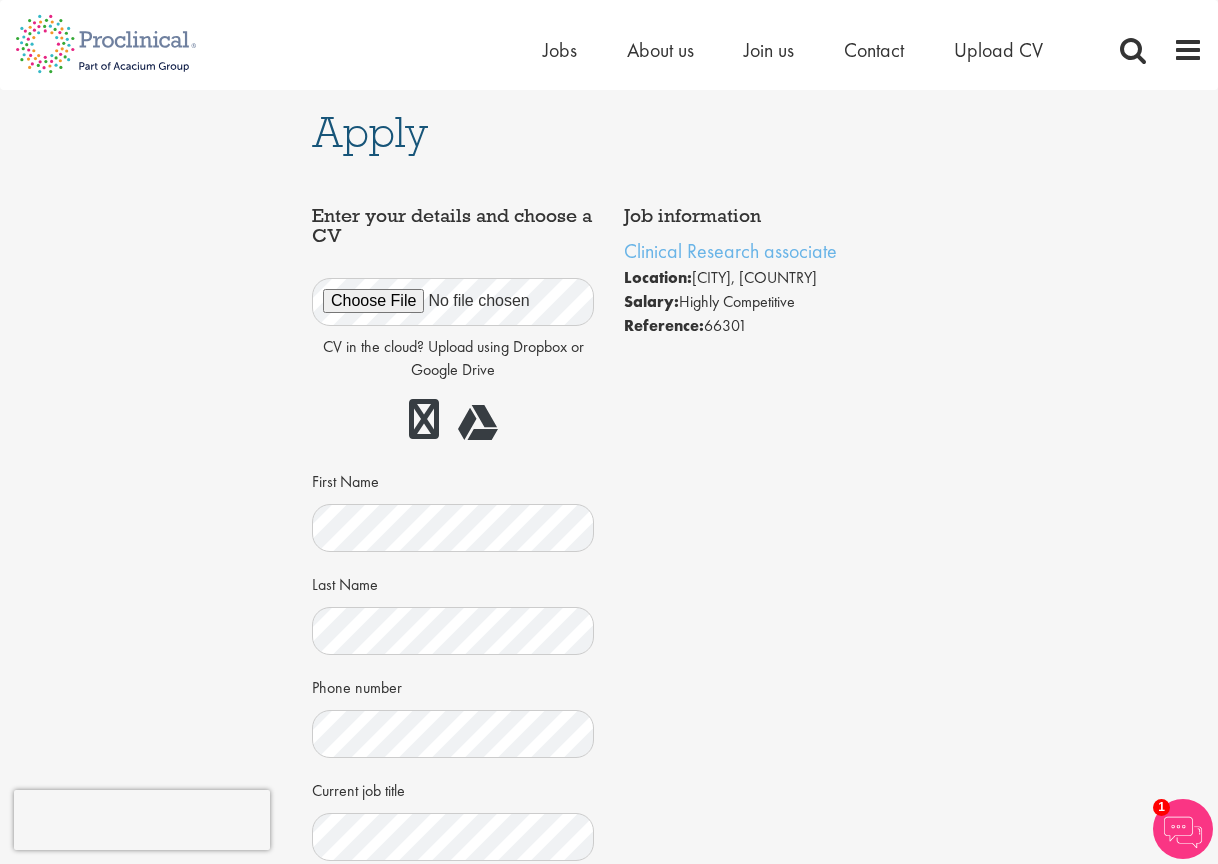 click on "Job information
Clinical Research associate
Location:
[CITY], [COUNTRY]
Salary:
Highly Competitive
Reference:
66301" at bounding box center (609, 617) 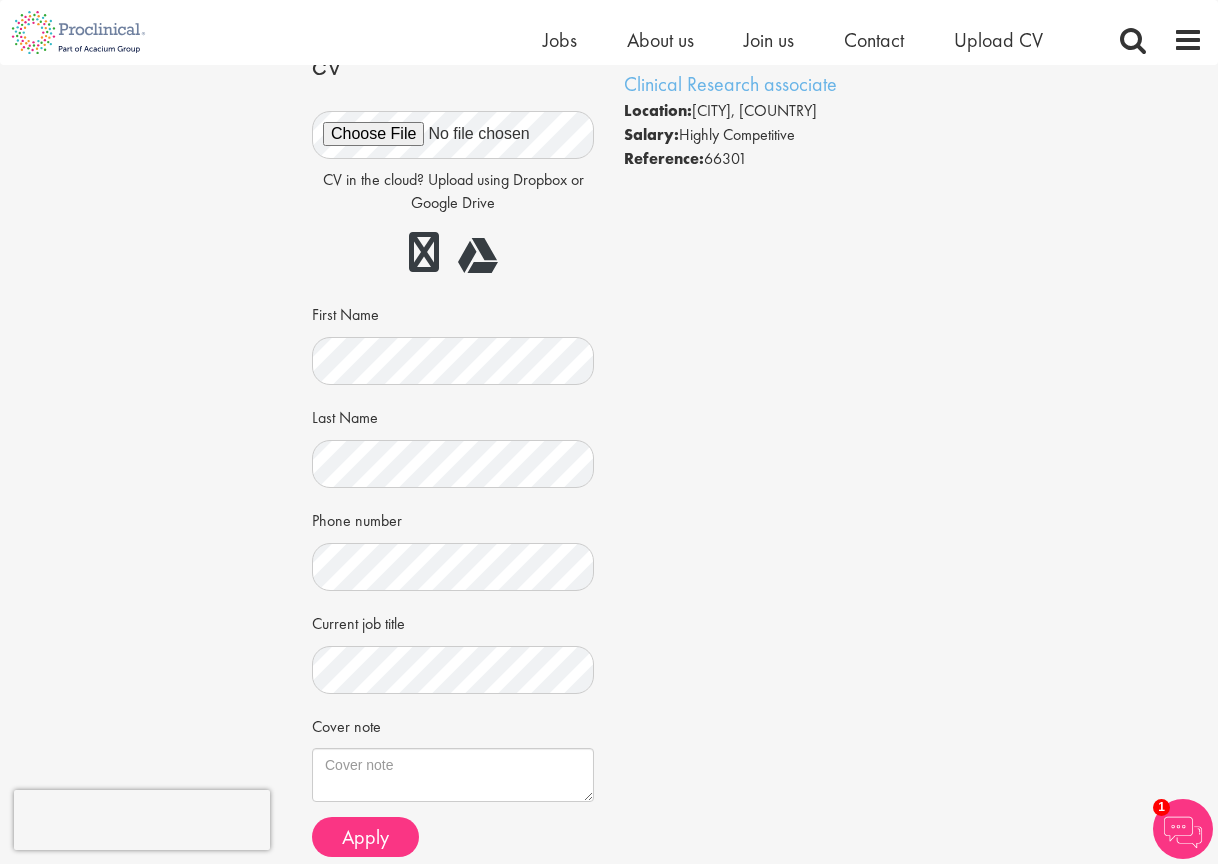 scroll, scrollTop: 311, scrollLeft: 0, axis: vertical 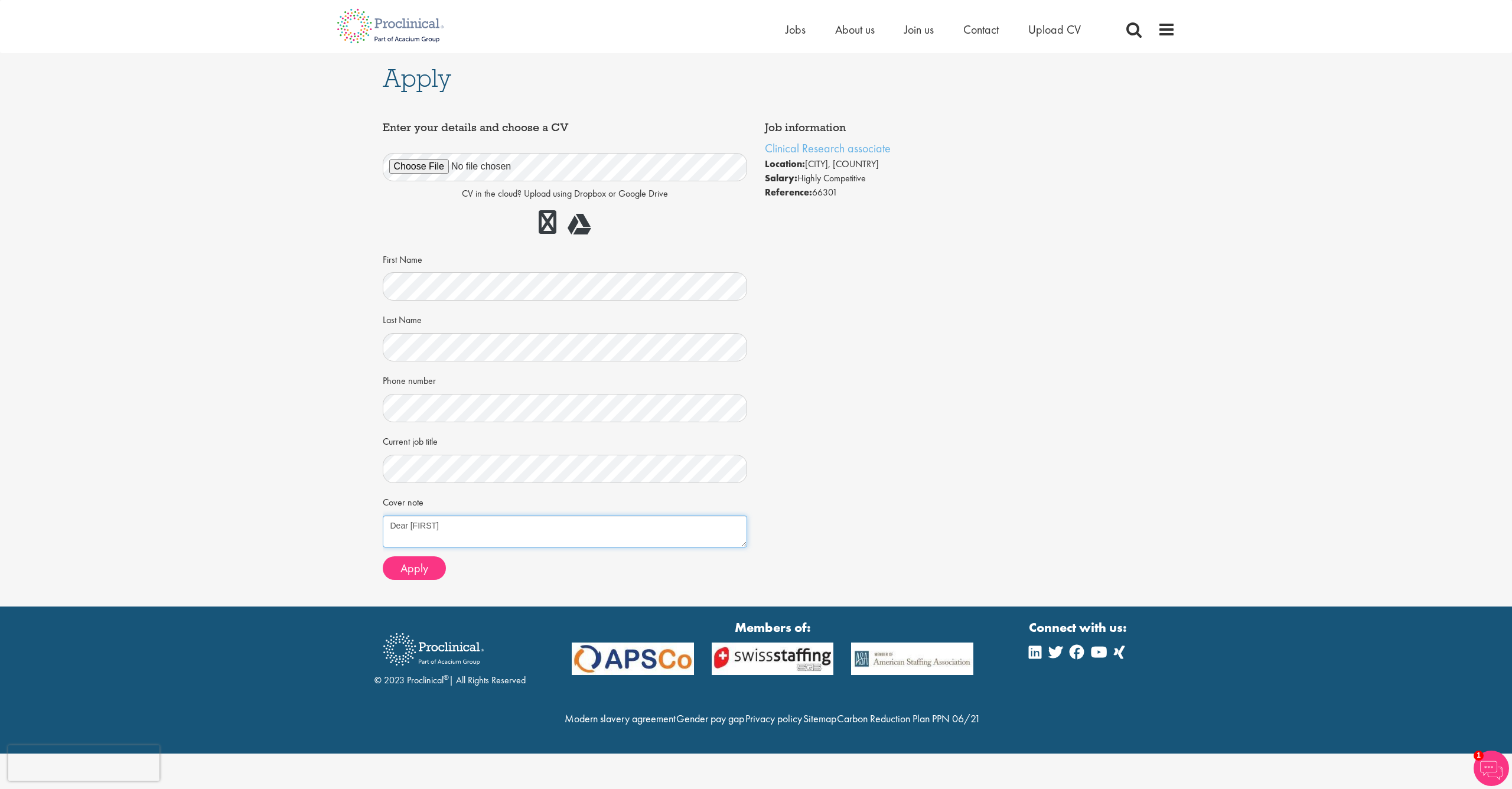 paste on "Dear Ms. Bennett,
Turning science into action has been the guiding principle throughout my 20+ year career in Medical Affairs, R&D, and clinical research. I am excited to express my interest in the Clinical Research Associate position, which offers the opportunity to contribute directly to impactful in vitro diagnostic studies that drive innovation and improve patient outcomes.
As a PharmD with extensive experience across global, regional, and local roles, I bring a strong track record in leading cross-functional research activities, supporting clinical trials, and ensuring regulatory compliance in highly matrixed environments. While my background is rooted in Medical Affairs leadership, I have consistently worked at the intersection of science and clinical evidence — from protocol feasibility and site engagement to data analysis and publication planning.
At Alnylam, I led multi-country scientific engagement across Europe, Canada, and Japan, aligning medical activities with compliance and regulatory req..." 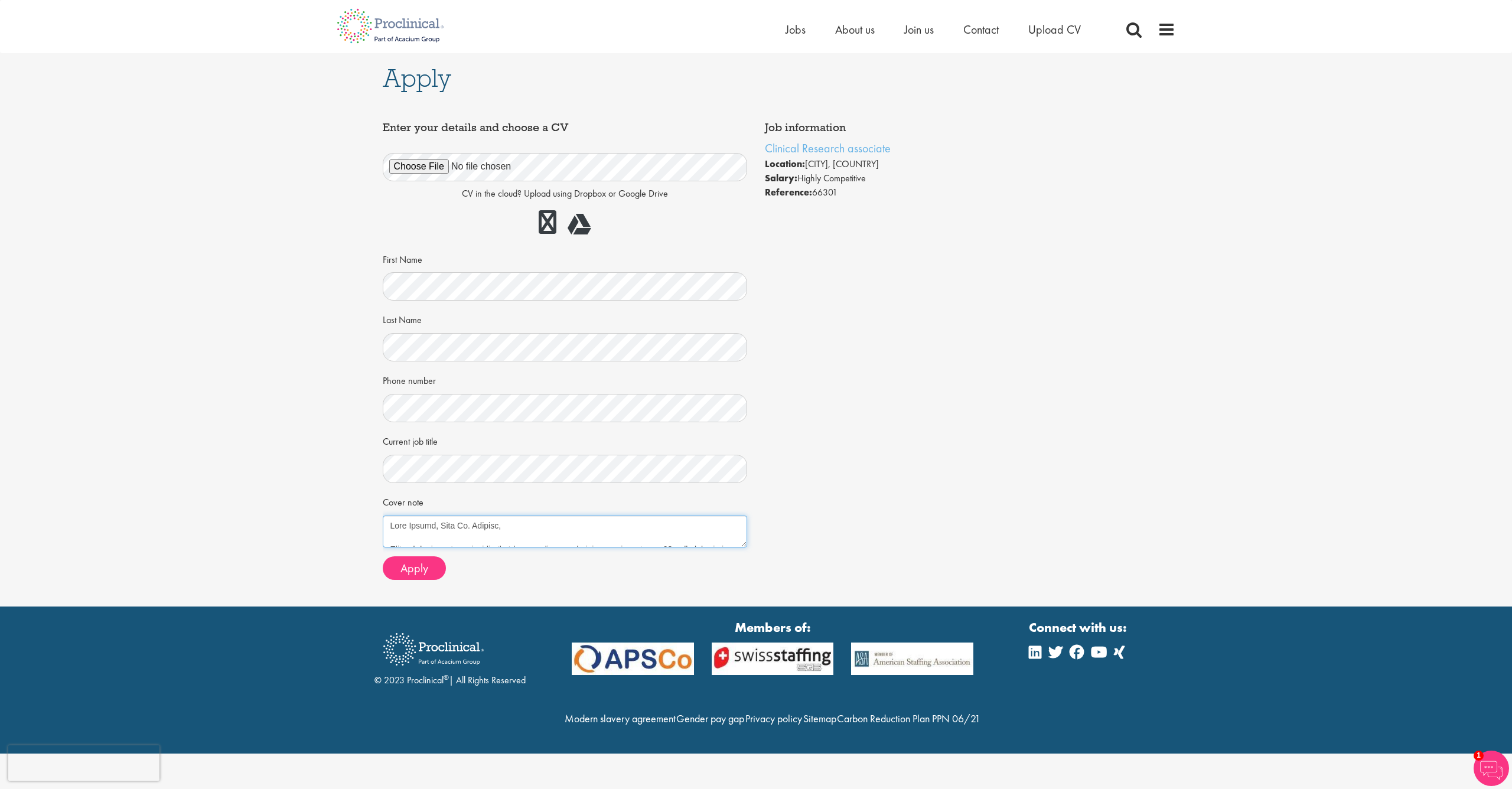 scroll, scrollTop: -4, scrollLeft: 0, axis: vertical 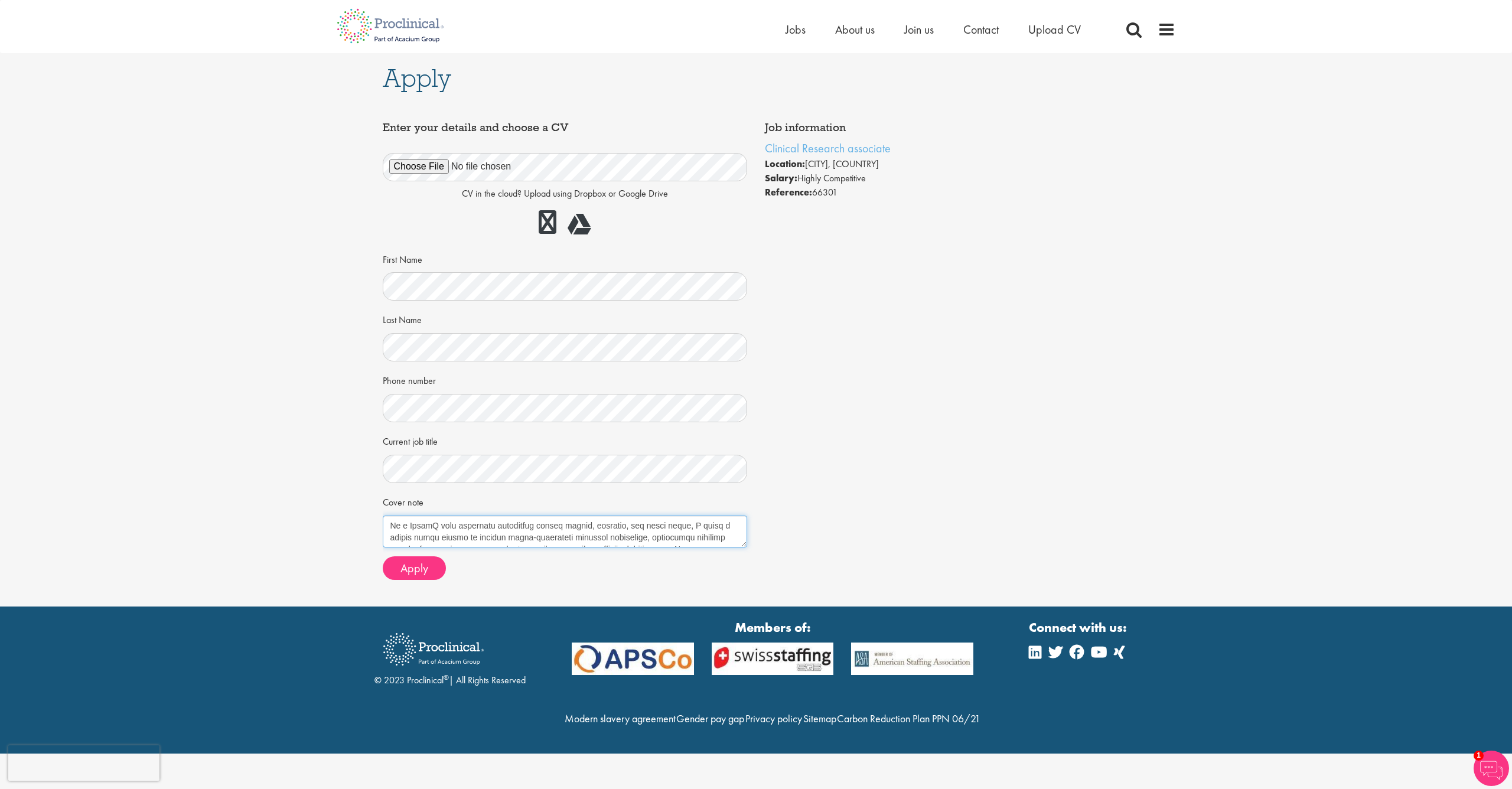 click on "Cover note" at bounding box center [565, 532] 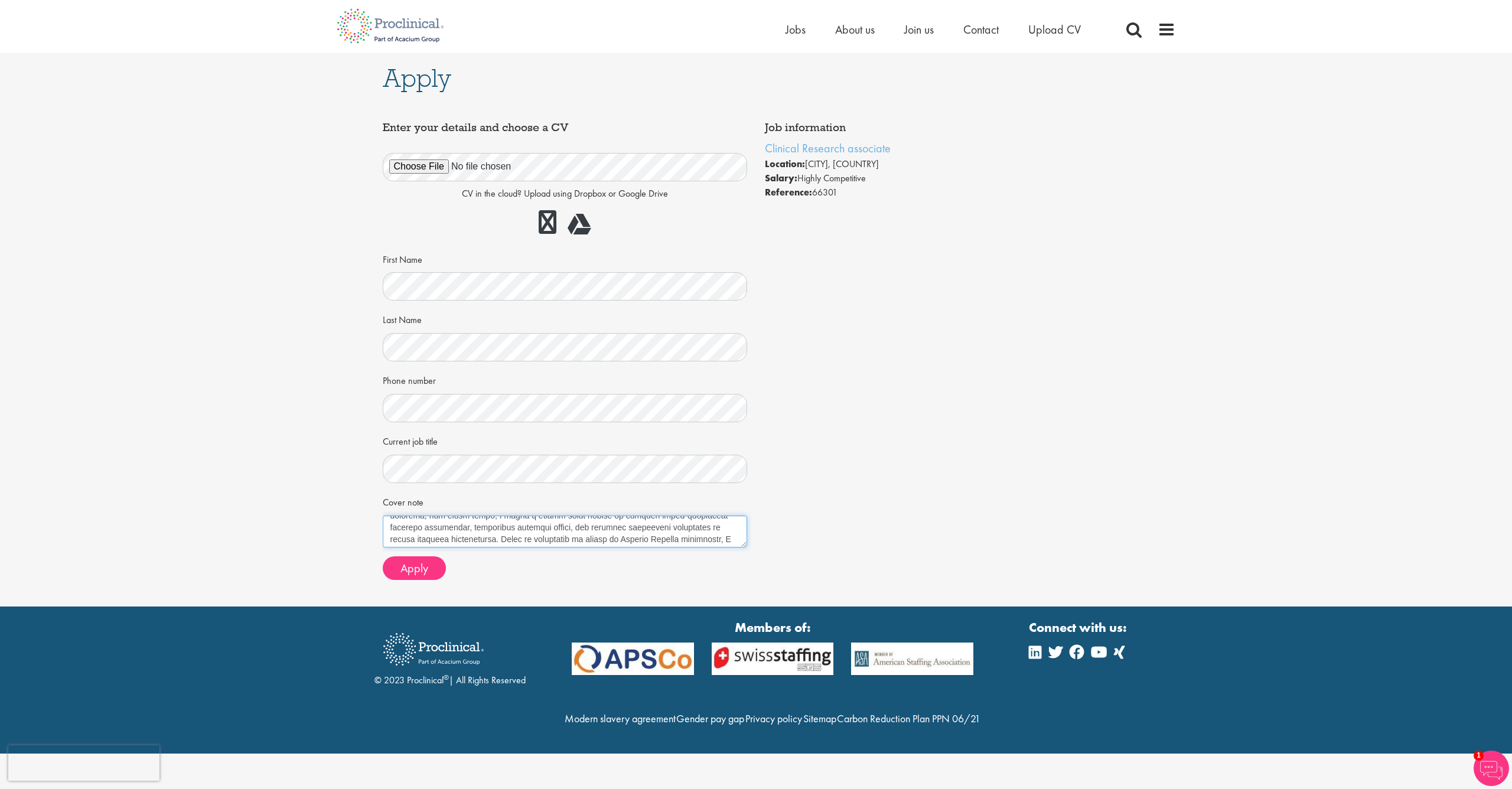 scroll, scrollTop: 106, scrollLeft: 0, axis: vertical 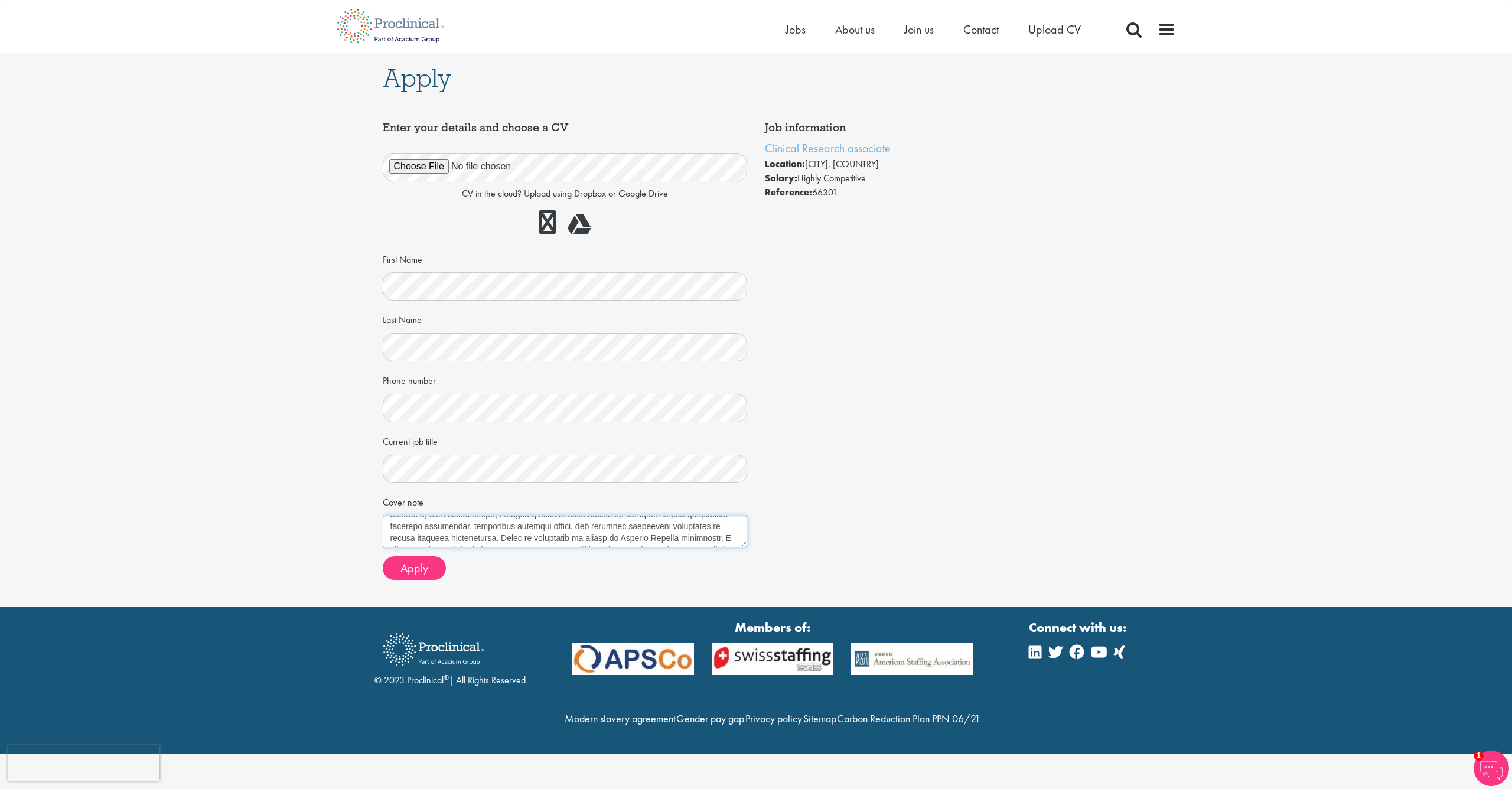 click on "Cover note" at bounding box center [565, 532] 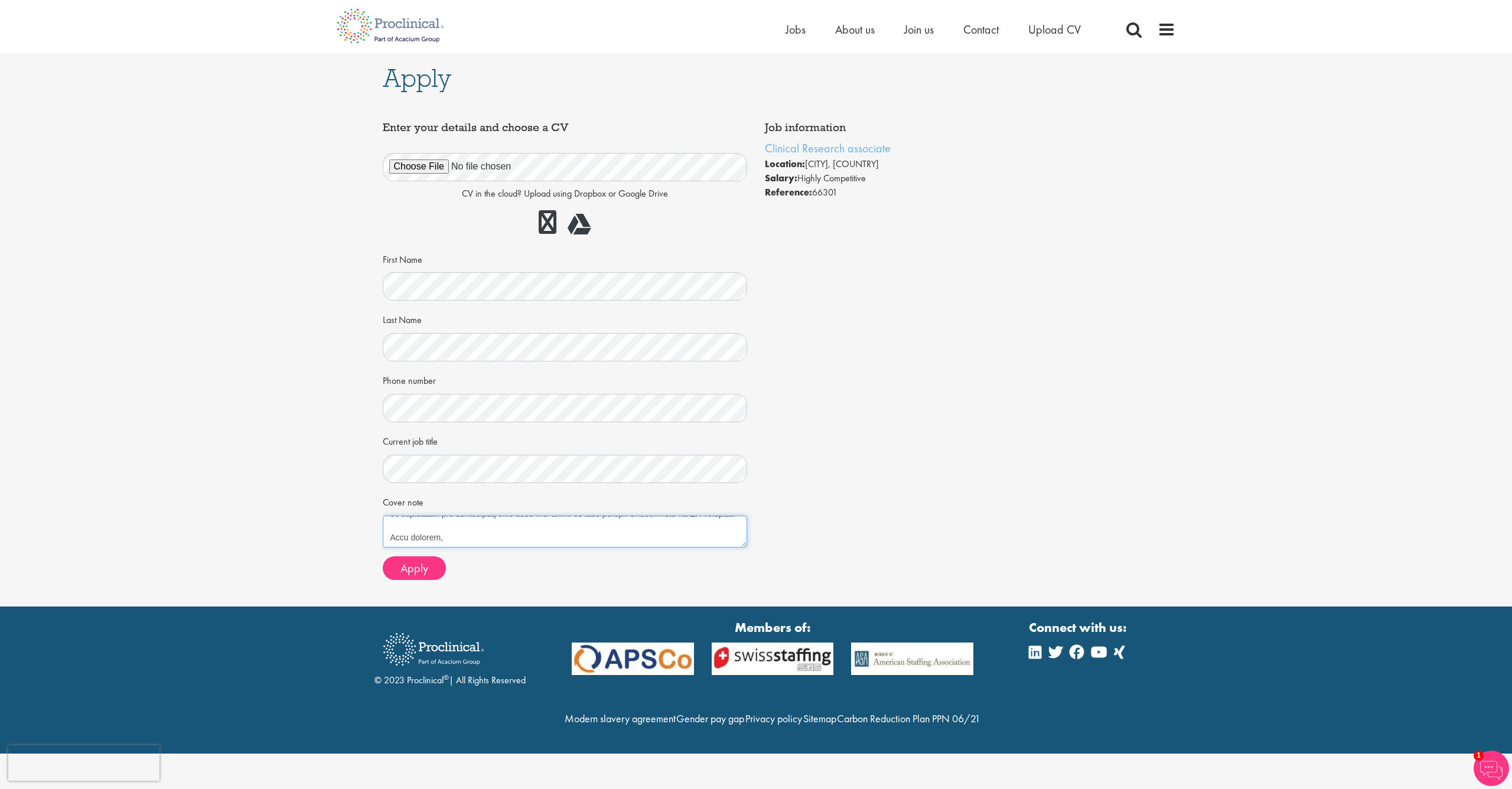 scroll, scrollTop: 390, scrollLeft: 0, axis: vertical 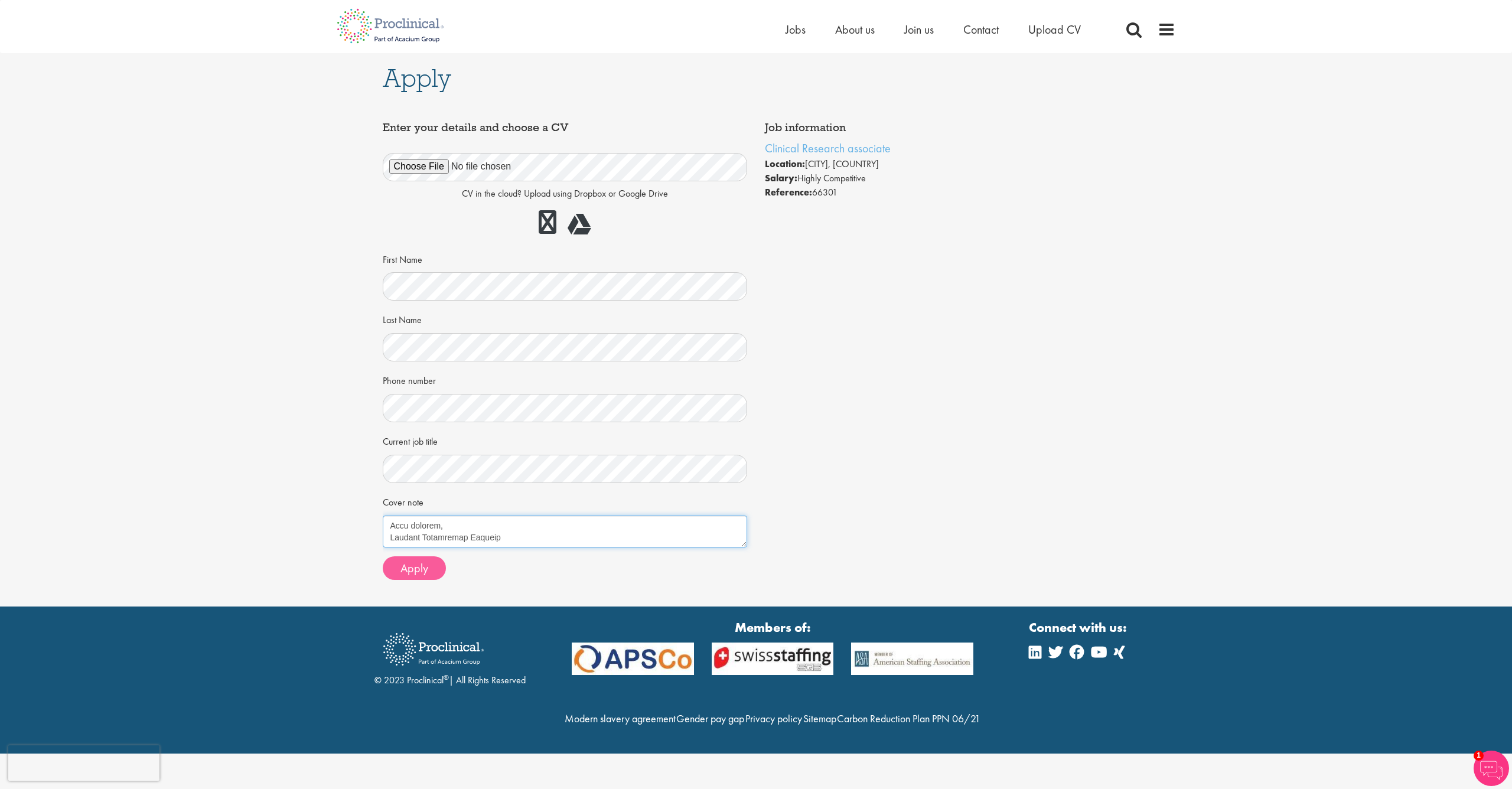 type on "Dear Mr Bennett,
Turning science into action has been the guiding principle throughout my 20+ year career in Medical Affairs, R&D, and clinical research. I am excited to express my interest in the Clinical Research Associate position, which offers the opportunity to contribute directly to impactful in vitro diagnostic studies that drive innovation and improve patient outcomes.
As a PharmD with extensive Pharmaceutical and life sciences experience across global, regional, and local roles, I bring a strong track record in leading cross-functional research activities, supporting clinical trials, and ensuring regulatory compliance in highly matrixed environments. While my background is rooted in Medical Affairs leadership, I have consistently worked at the intersection of science and clinical evidence — from protocol feasibility and site engagement to data analysis and publication planning.
At Alnylam, I led multi-country scientific engagement across Europe, Canada, and Japan, aligning medical activities wi..." 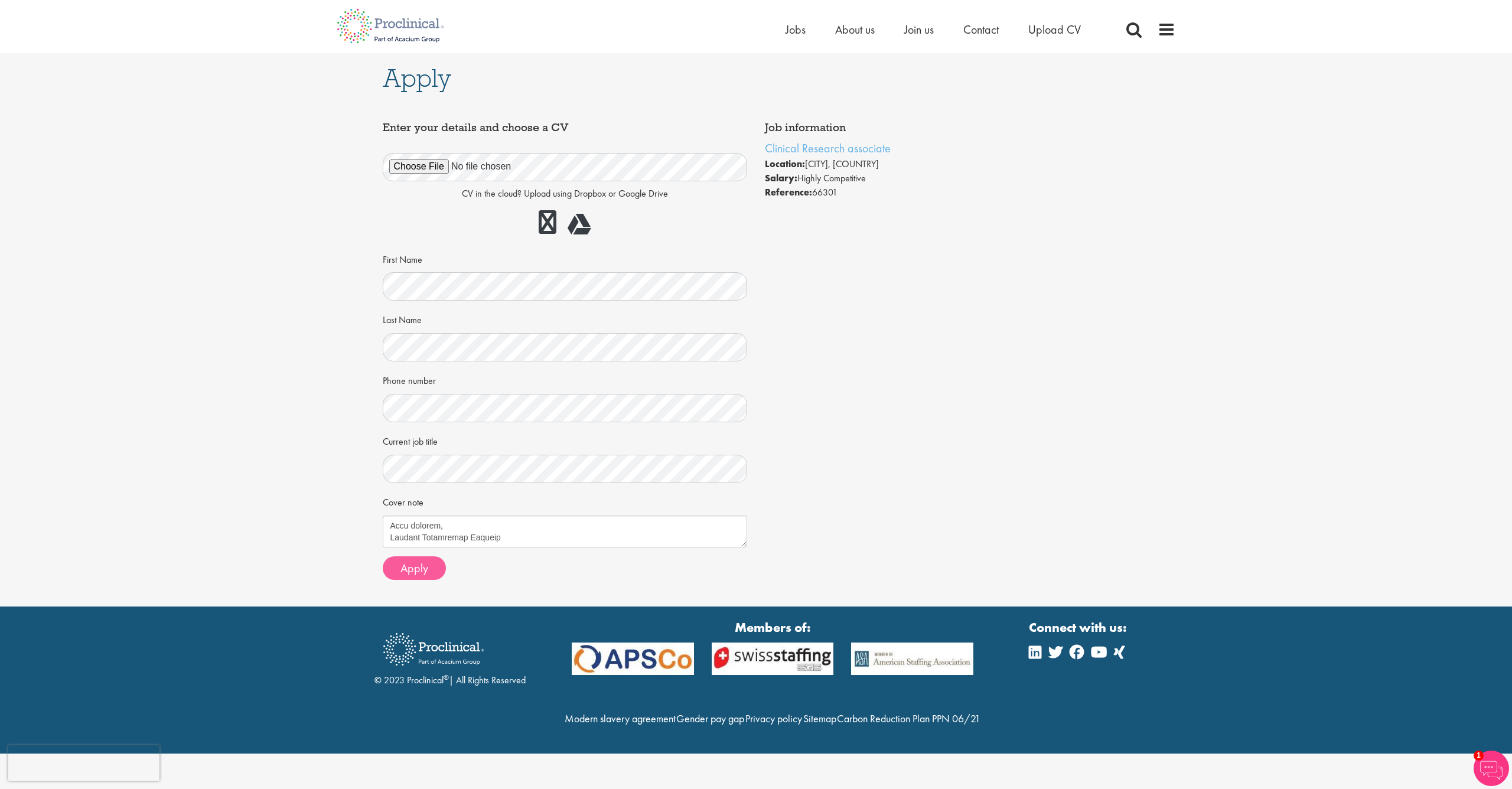 click on "Apply" at bounding box center (414, 568) 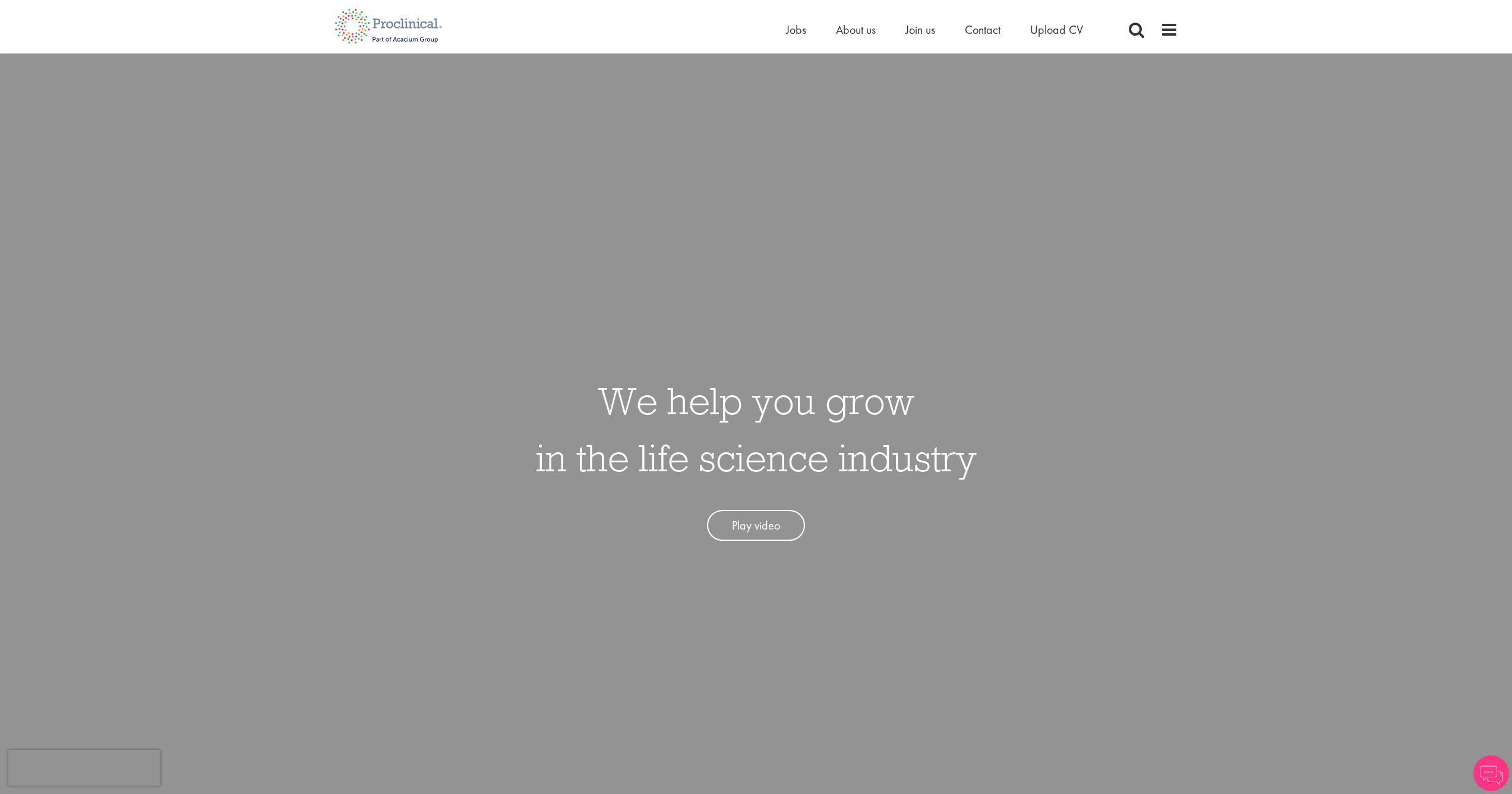 scroll, scrollTop: 0, scrollLeft: 0, axis: both 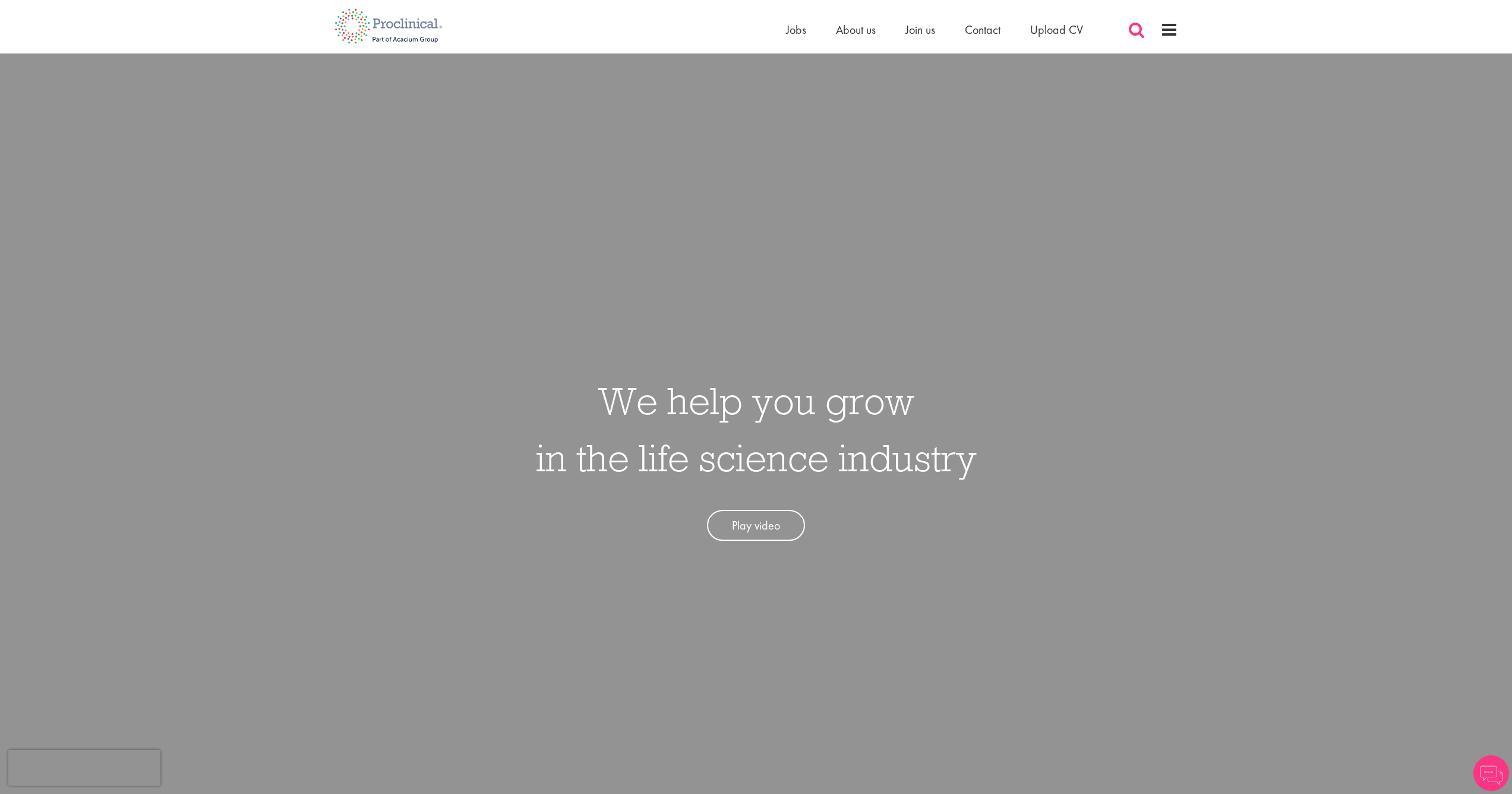 click at bounding box center (1137, 30) 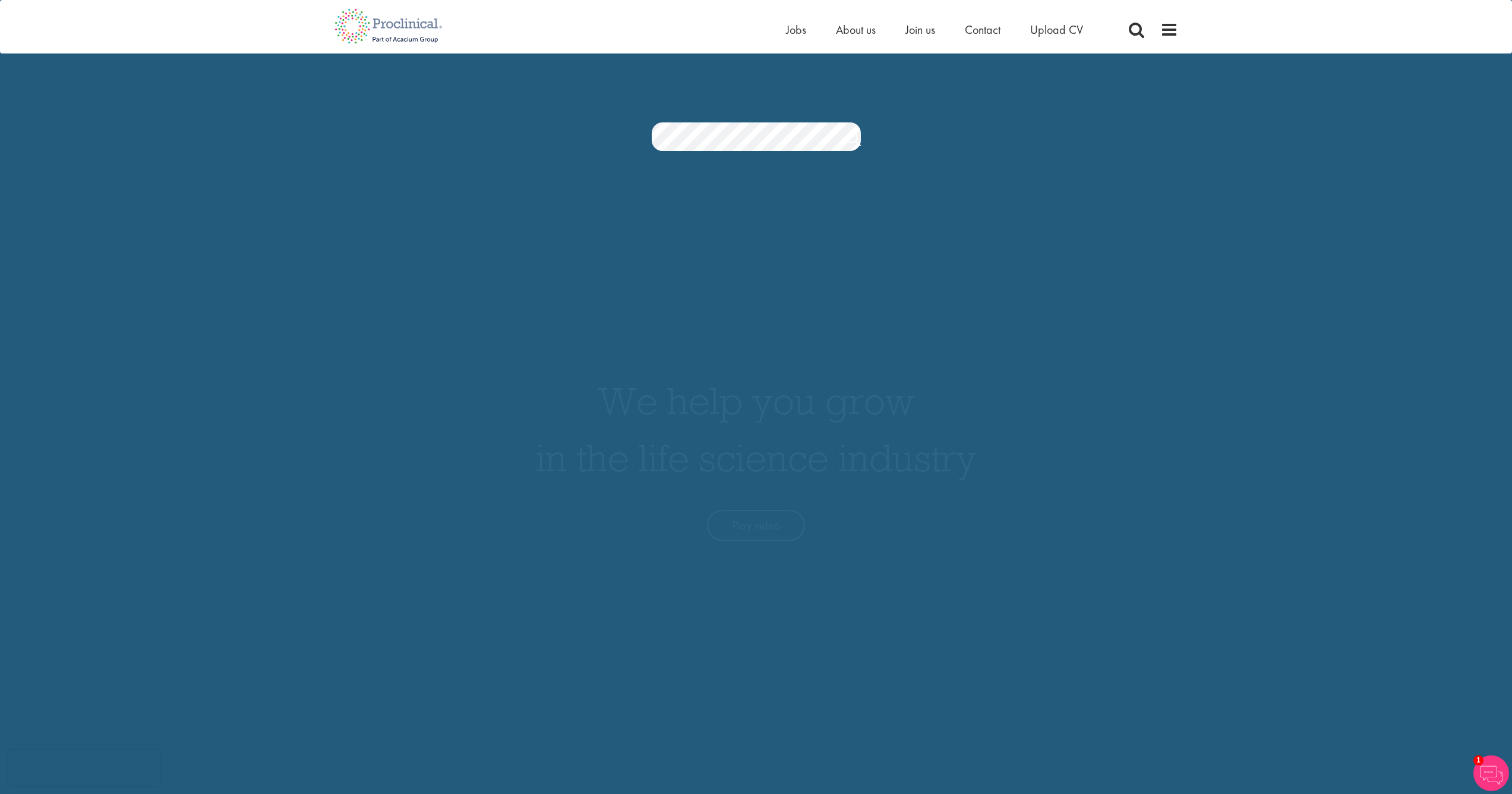 scroll, scrollTop: 0, scrollLeft: 0, axis: both 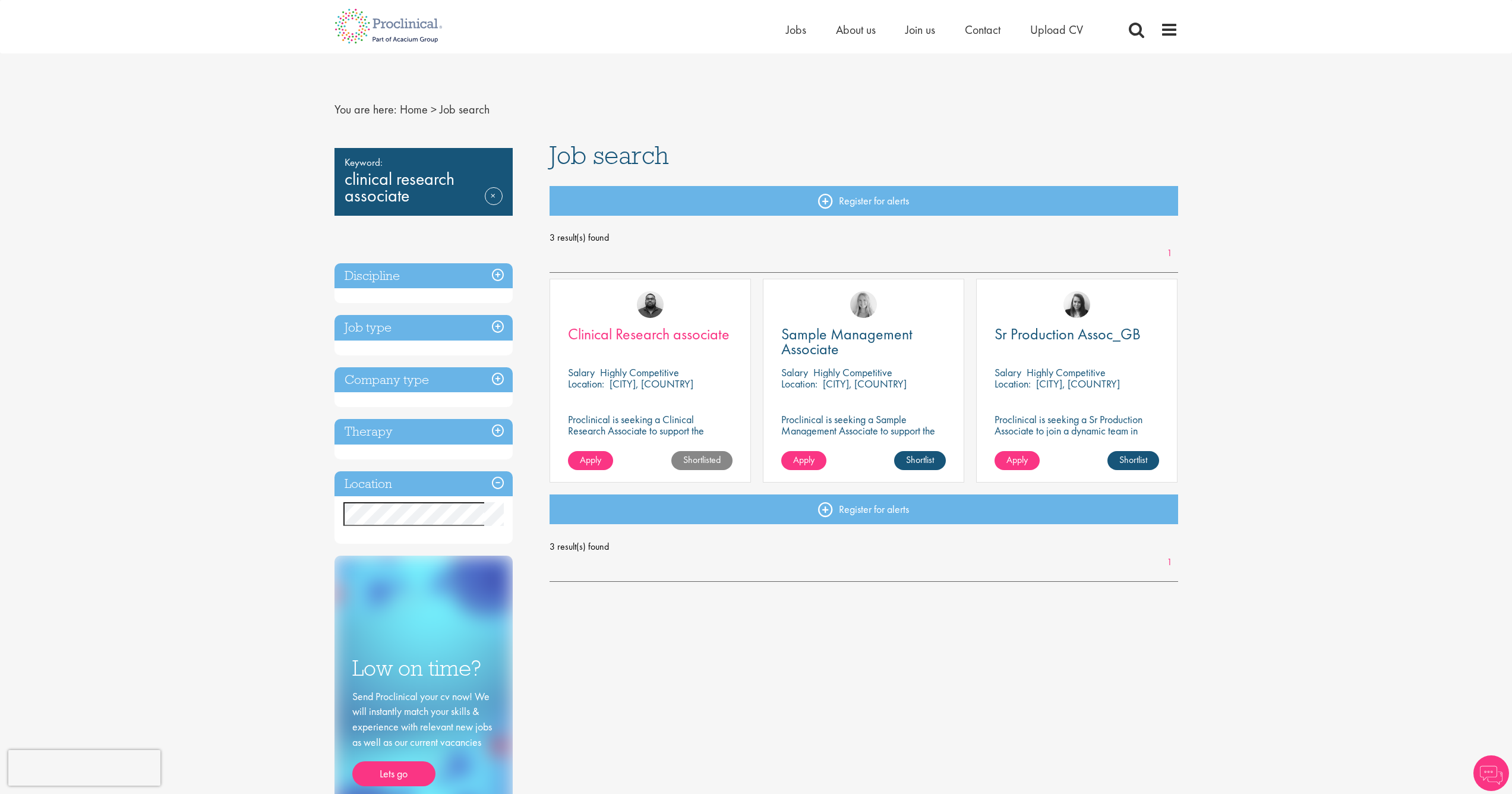 click on "Clinical Research associate" at bounding box center (649, 334) 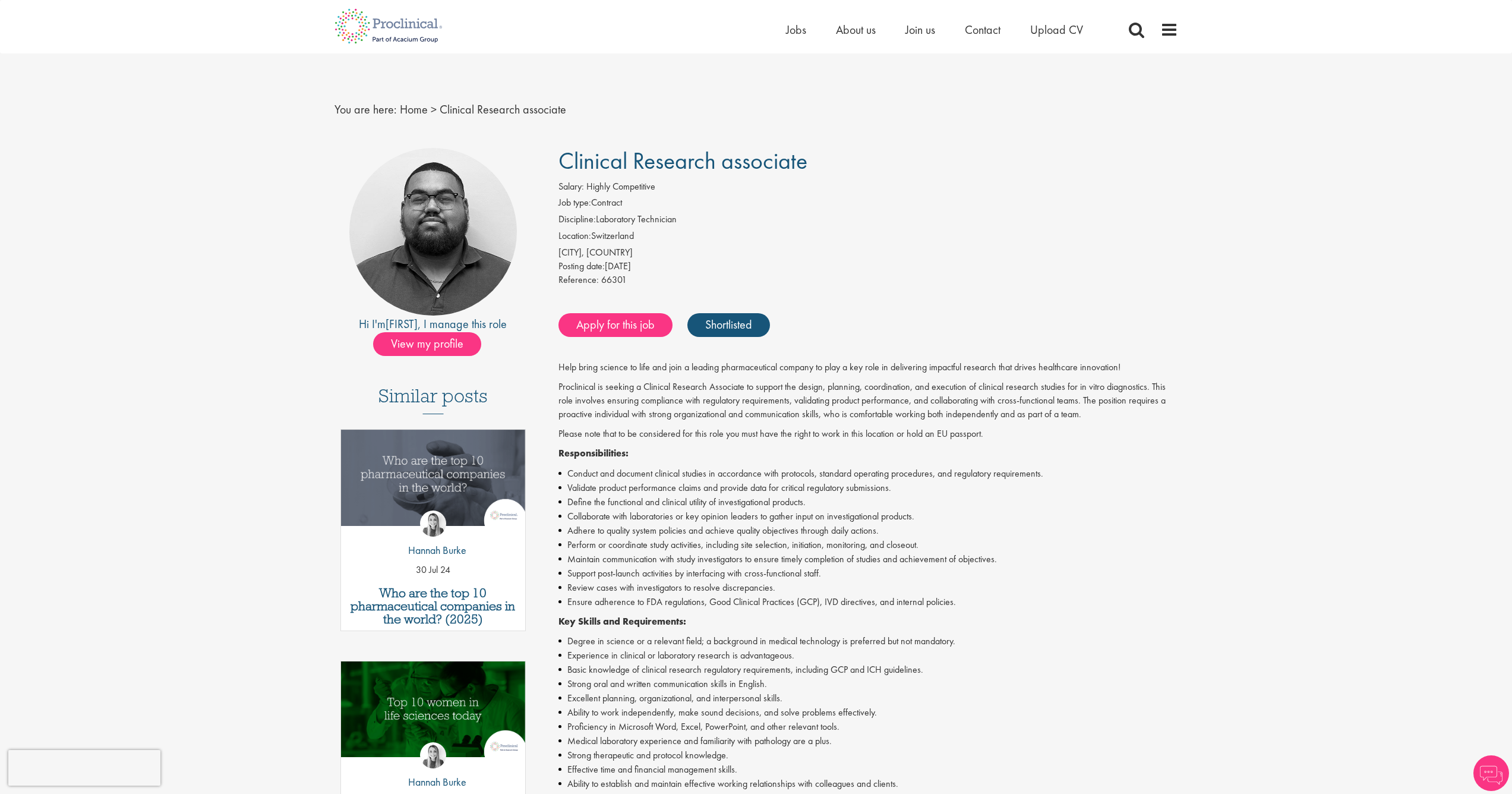 scroll, scrollTop: 0, scrollLeft: 0, axis: both 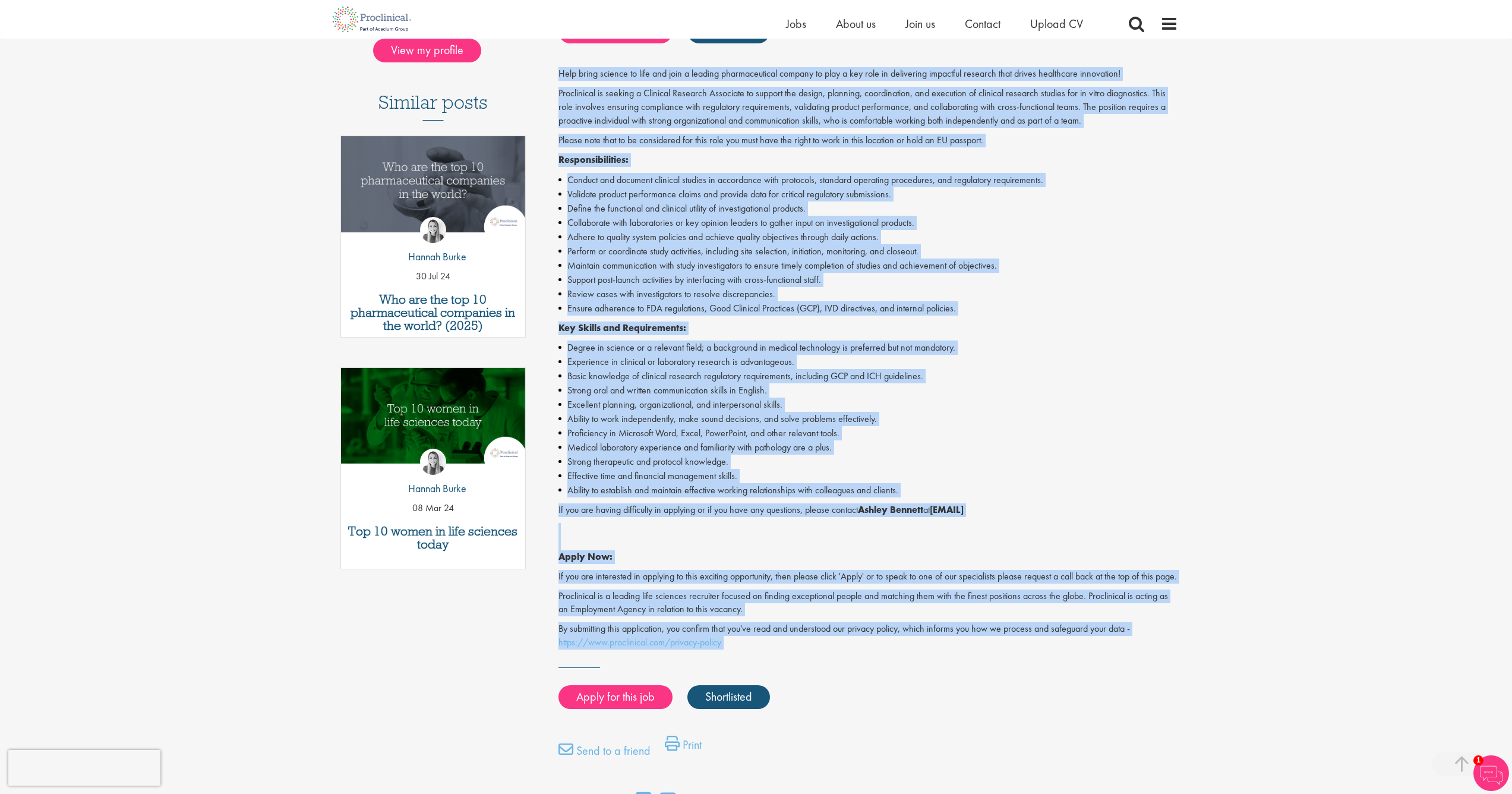 drag, startPoint x: 559, startPoint y: 360, endPoint x: 823, endPoint y: 672, distance: 408.7053 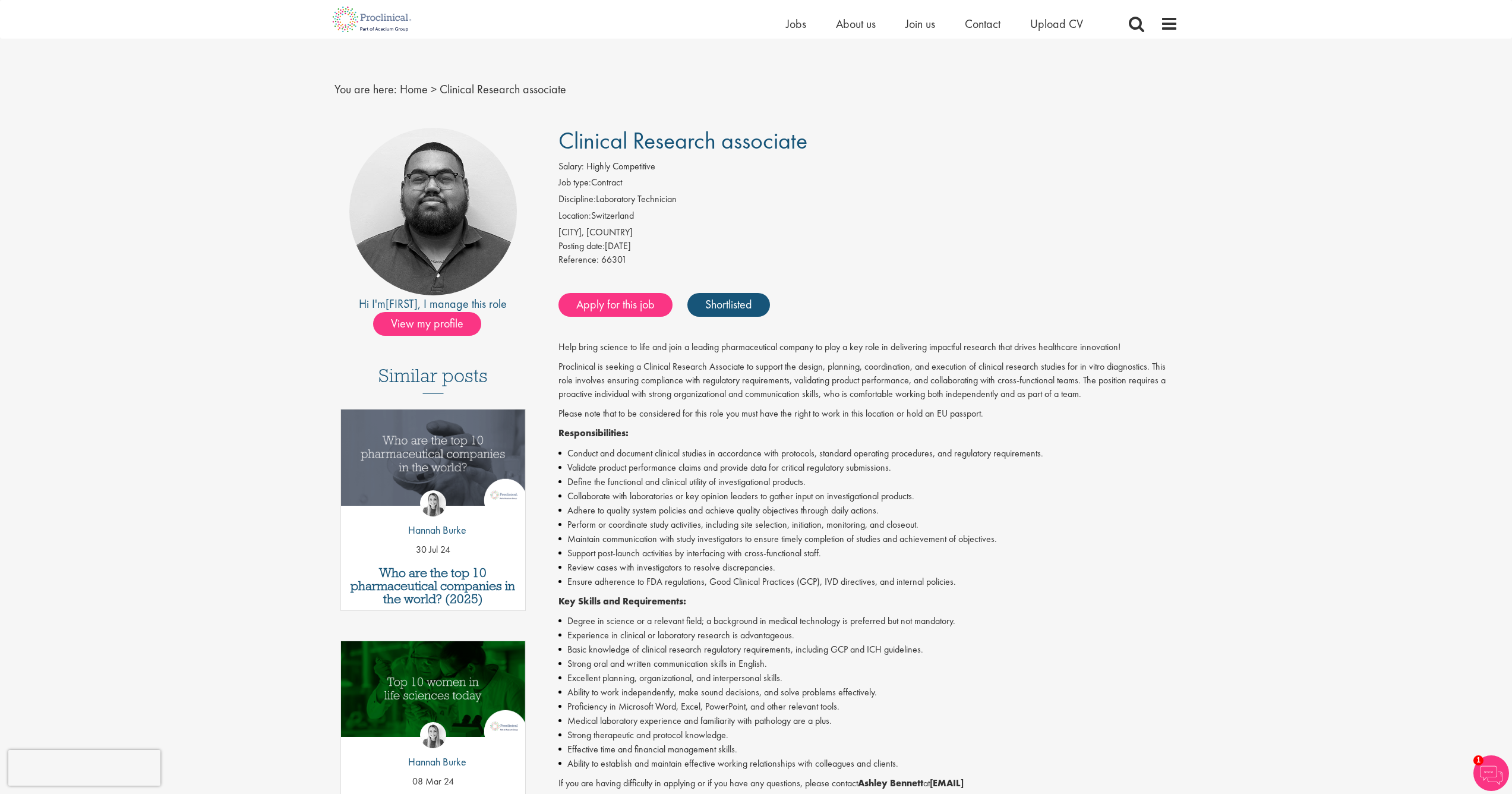 scroll, scrollTop: 7, scrollLeft: 1, axis: both 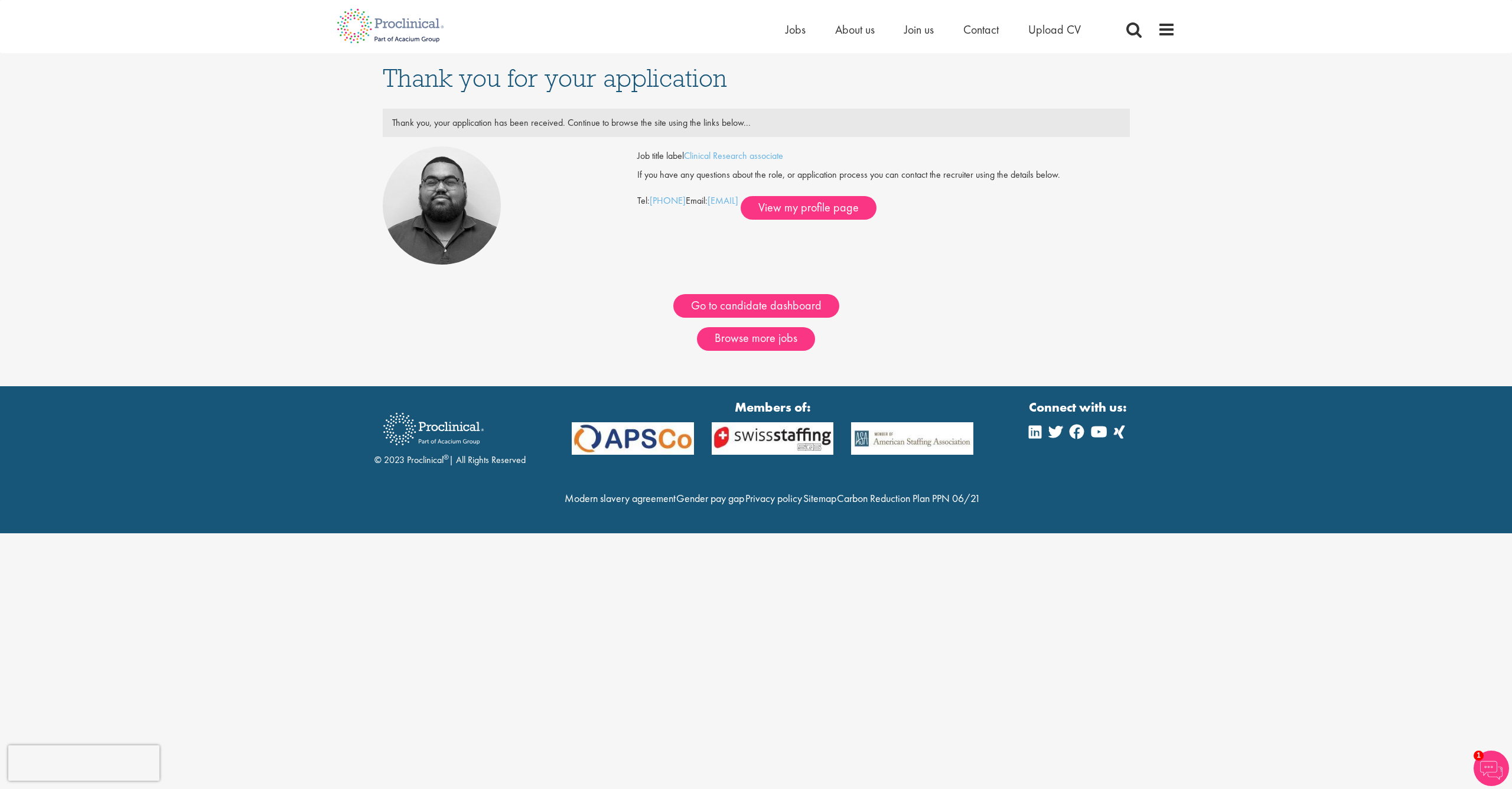 drag, startPoint x: 747, startPoint y: 202, endPoint x: 846, endPoint y: 200, distance: 99.0202 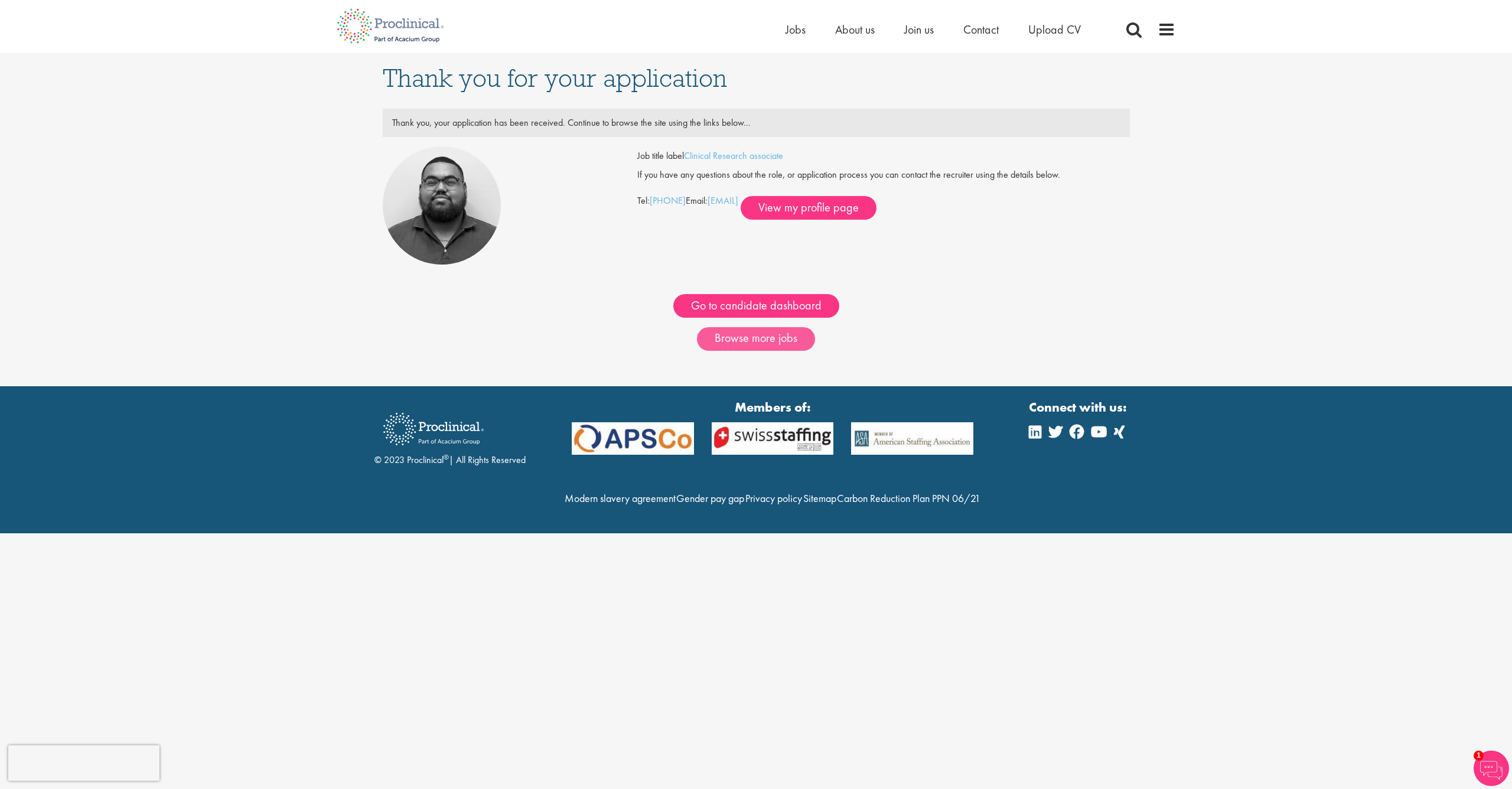 copy on "[EMAIL]" 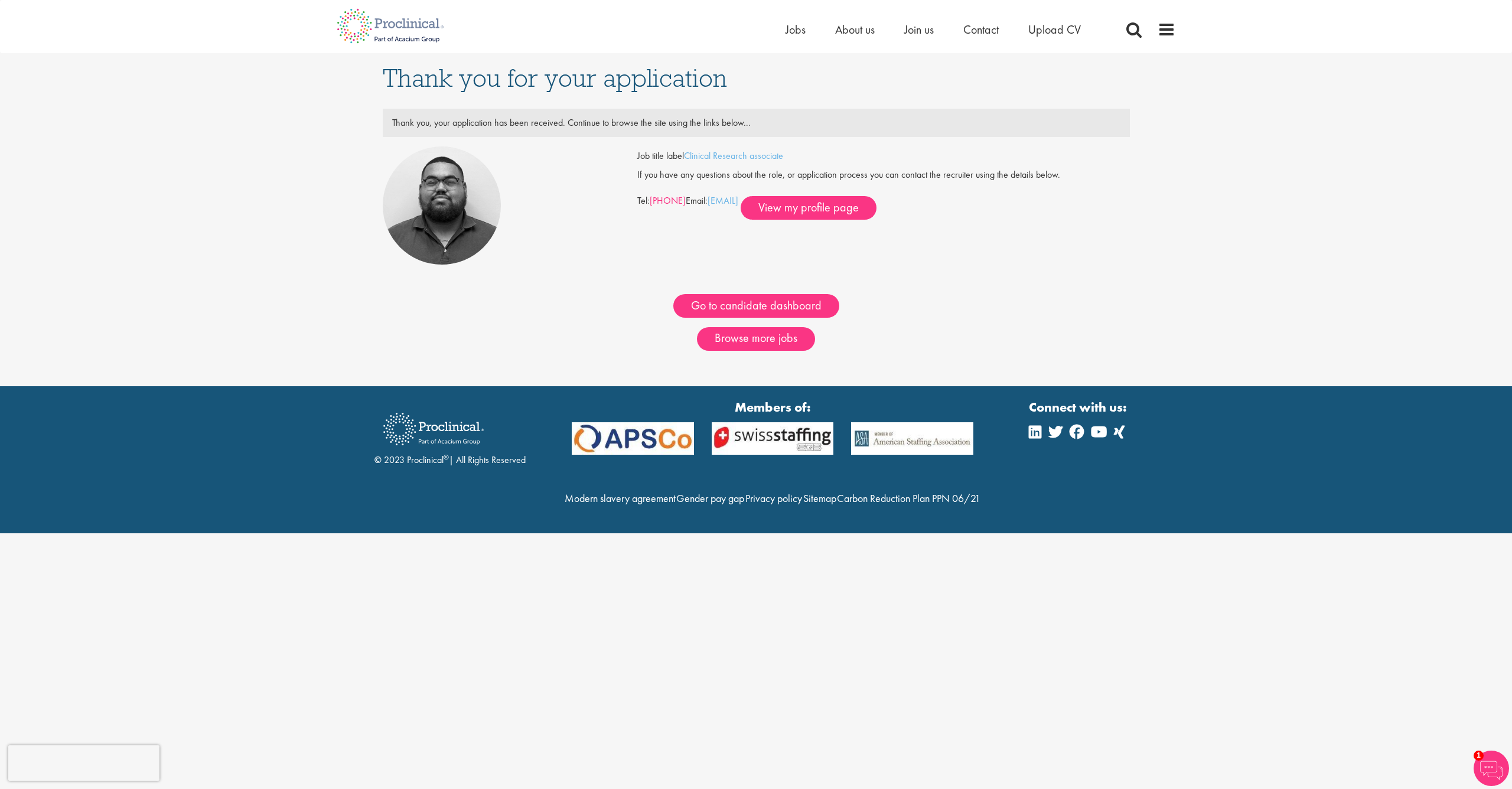 drag, startPoint x: 650, startPoint y: 201, endPoint x: 719, endPoint y: 201, distance: 69 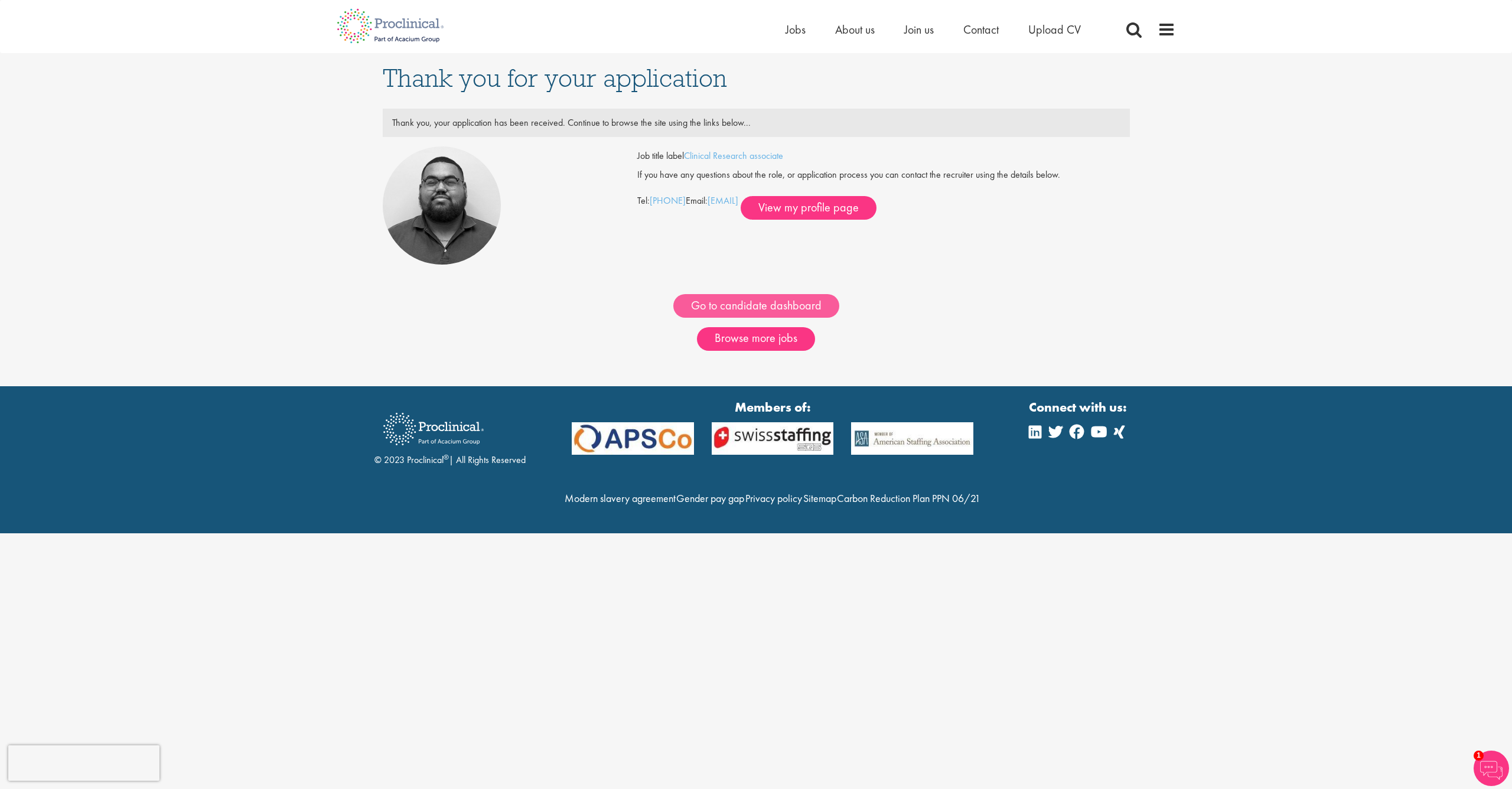 click on "Go to candidate dashboard" at bounding box center [756, 306] 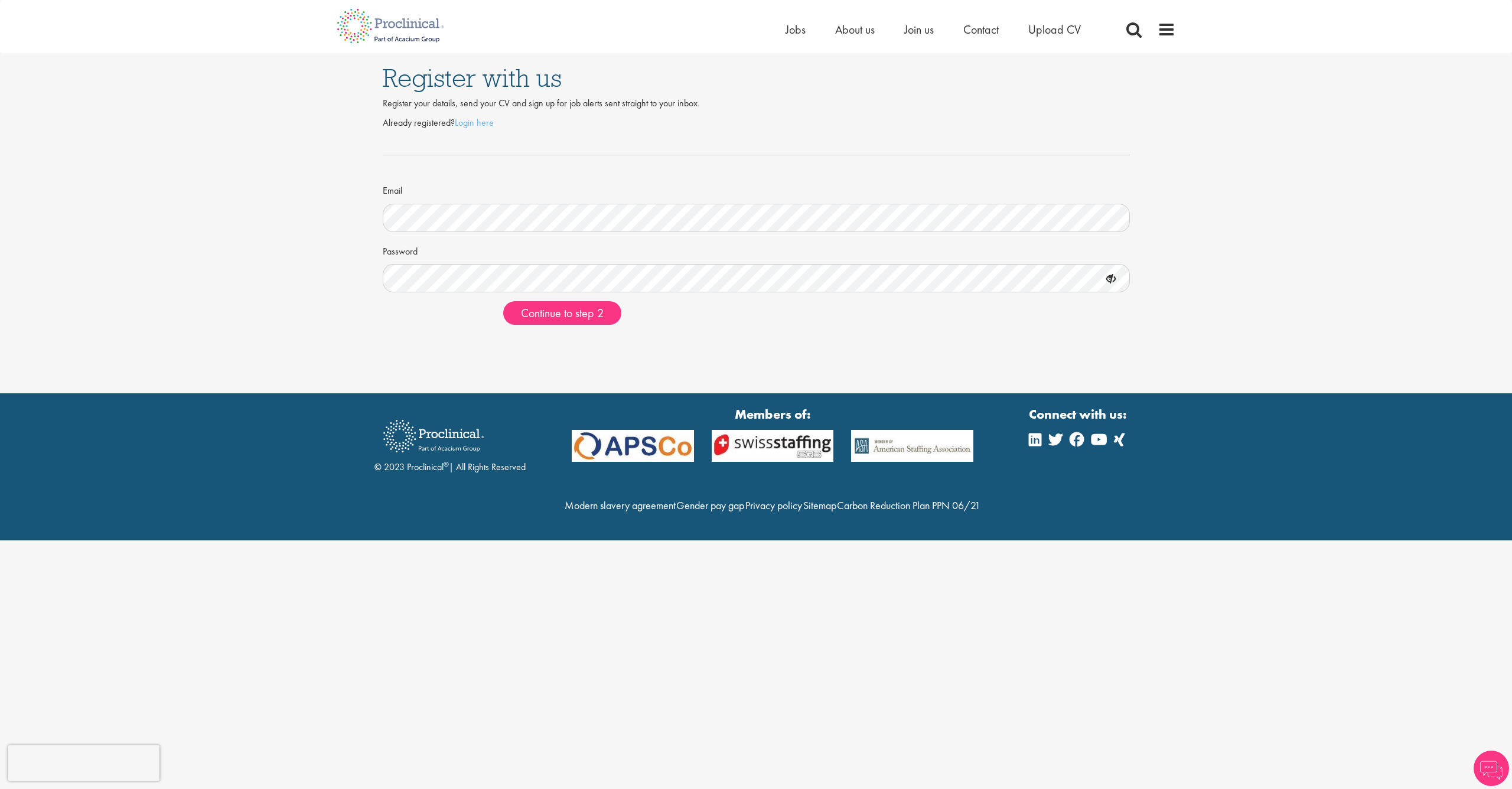 scroll, scrollTop: 0, scrollLeft: 0, axis: both 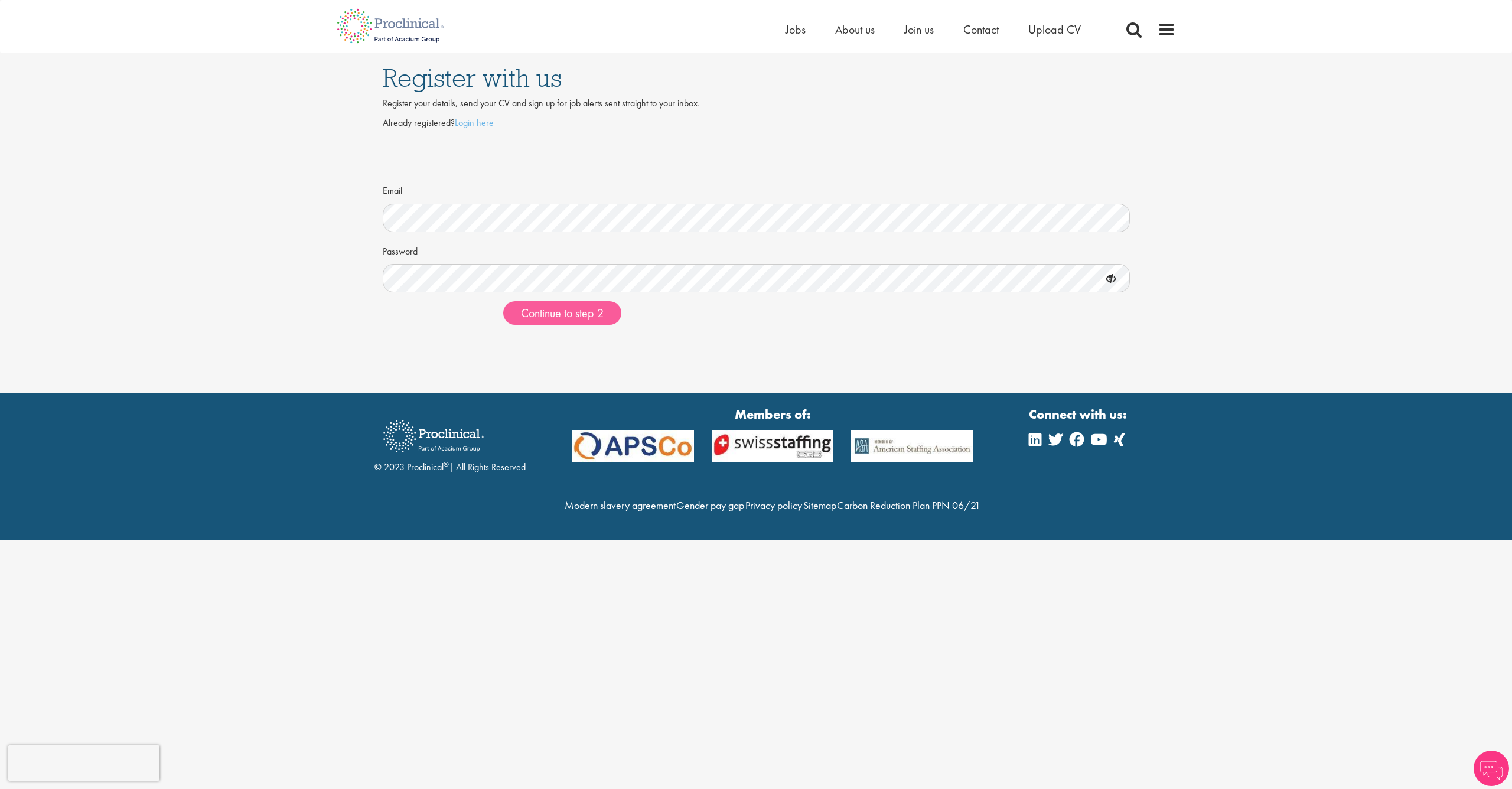 click on "Continue to step 2" at bounding box center (562, 313) 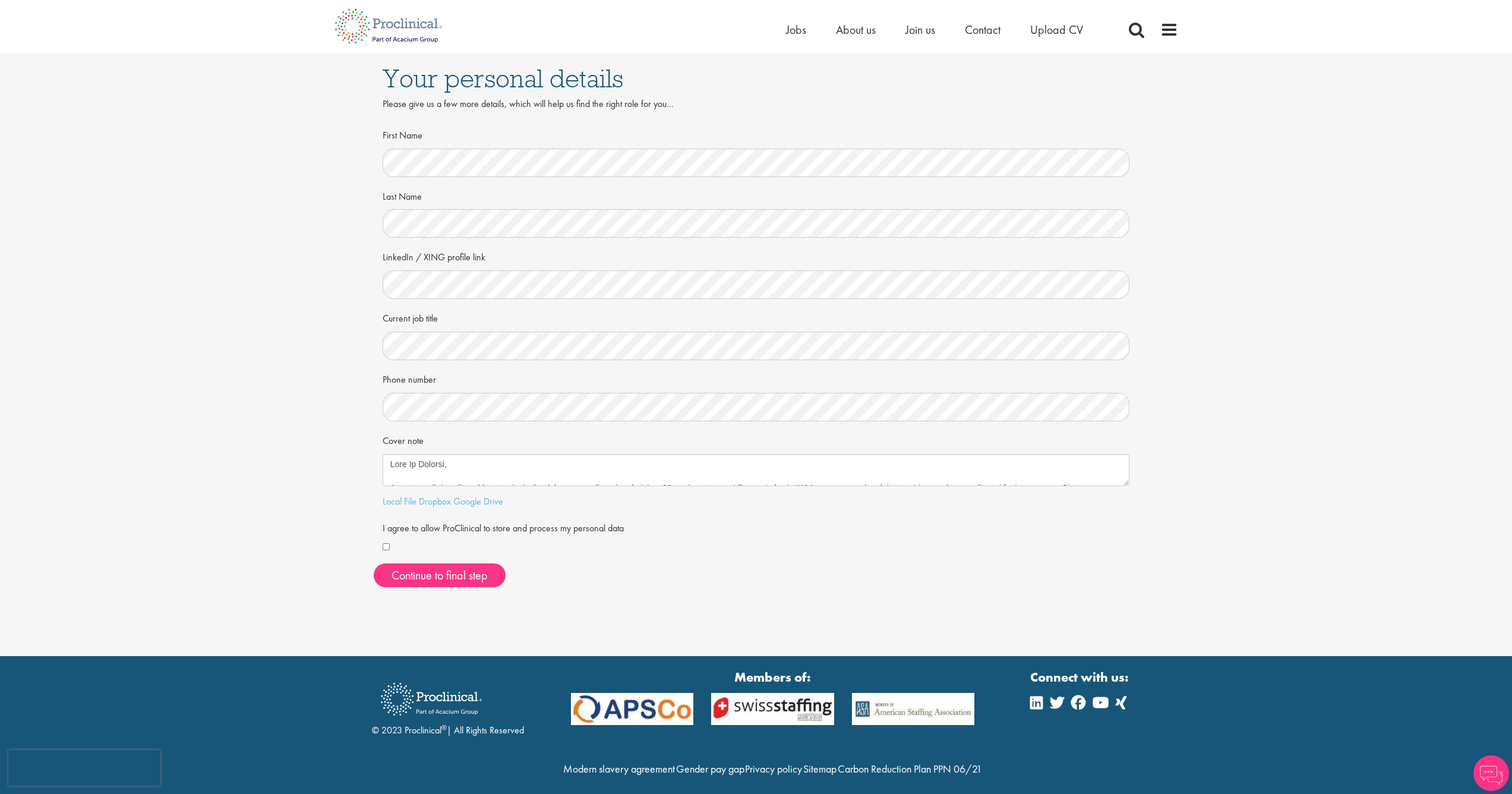 scroll, scrollTop: 0, scrollLeft: 0, axis: both 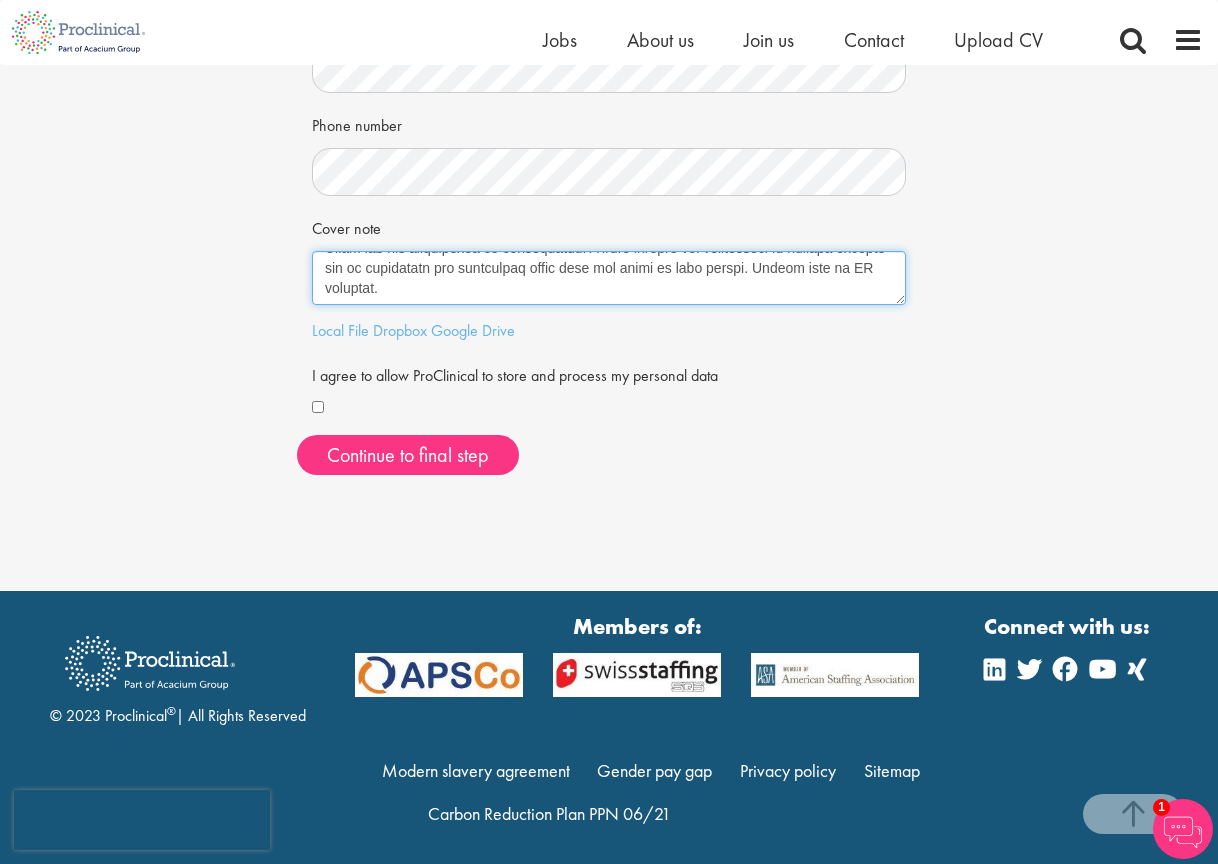 drag, startPoint x: 326, startPoint y: 262, endPoint x: 400, endPoint y: 347, distance: 112.698715 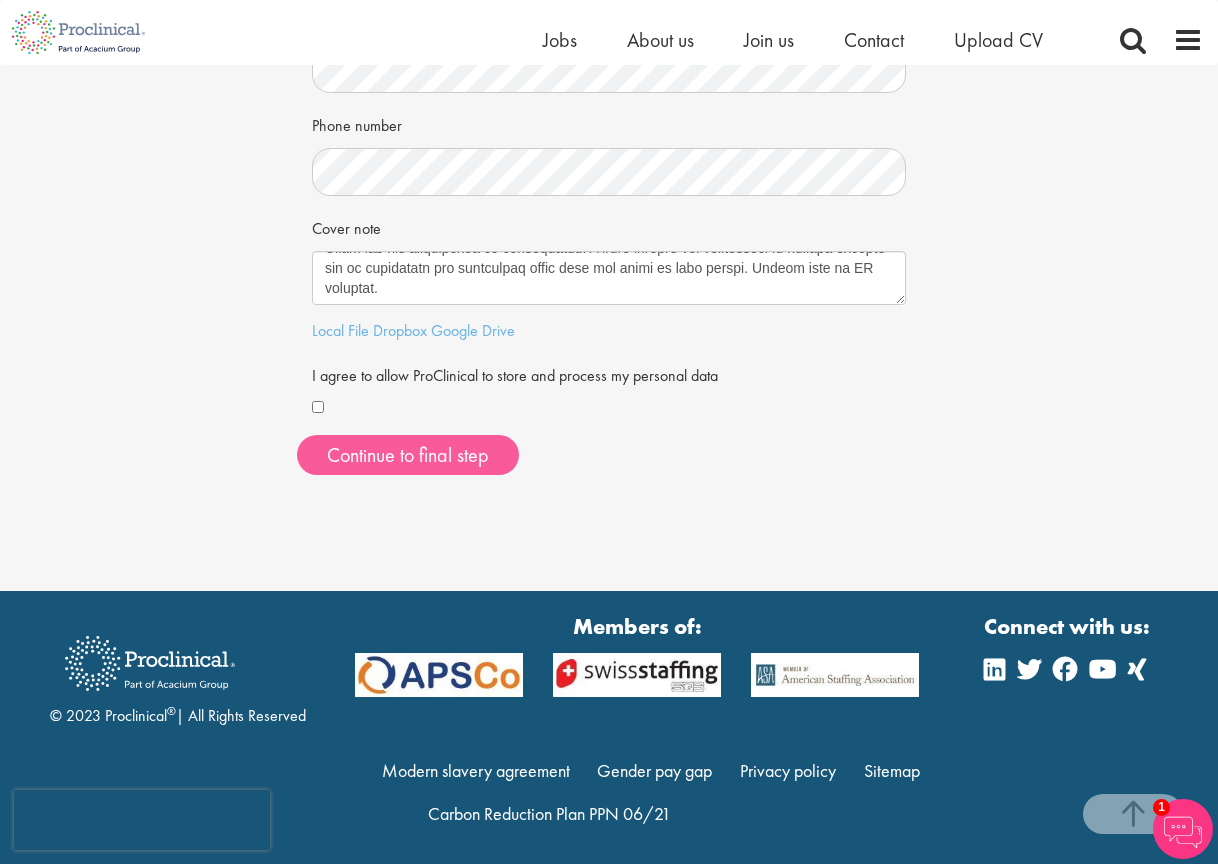click on "Continue to final step" at bounding box center [408, 455] 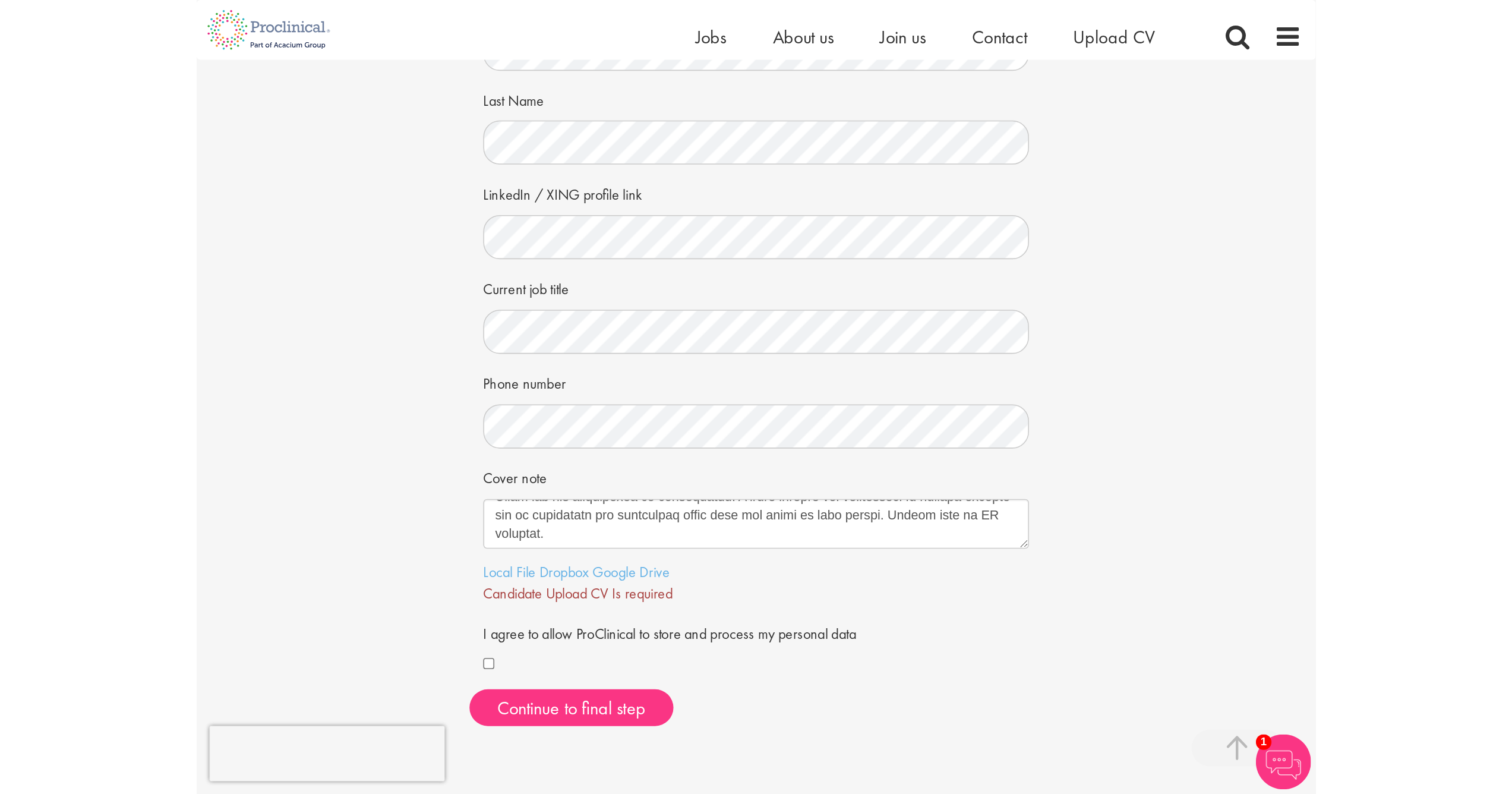 scroll, scrollTop: 0, scrollLeft: 0, axis: both 